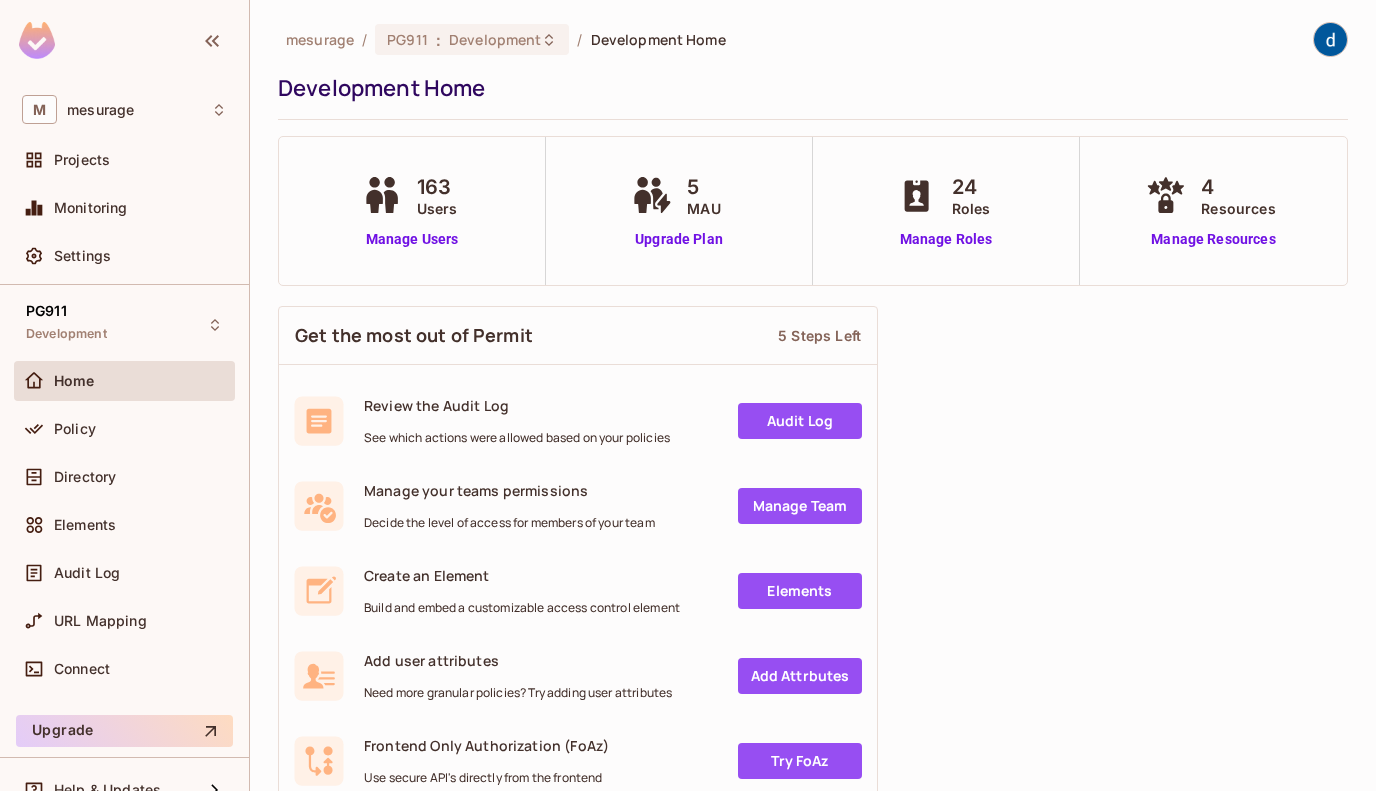 scroll, scrollTop: 0, scrollLeft: 0, axis: both 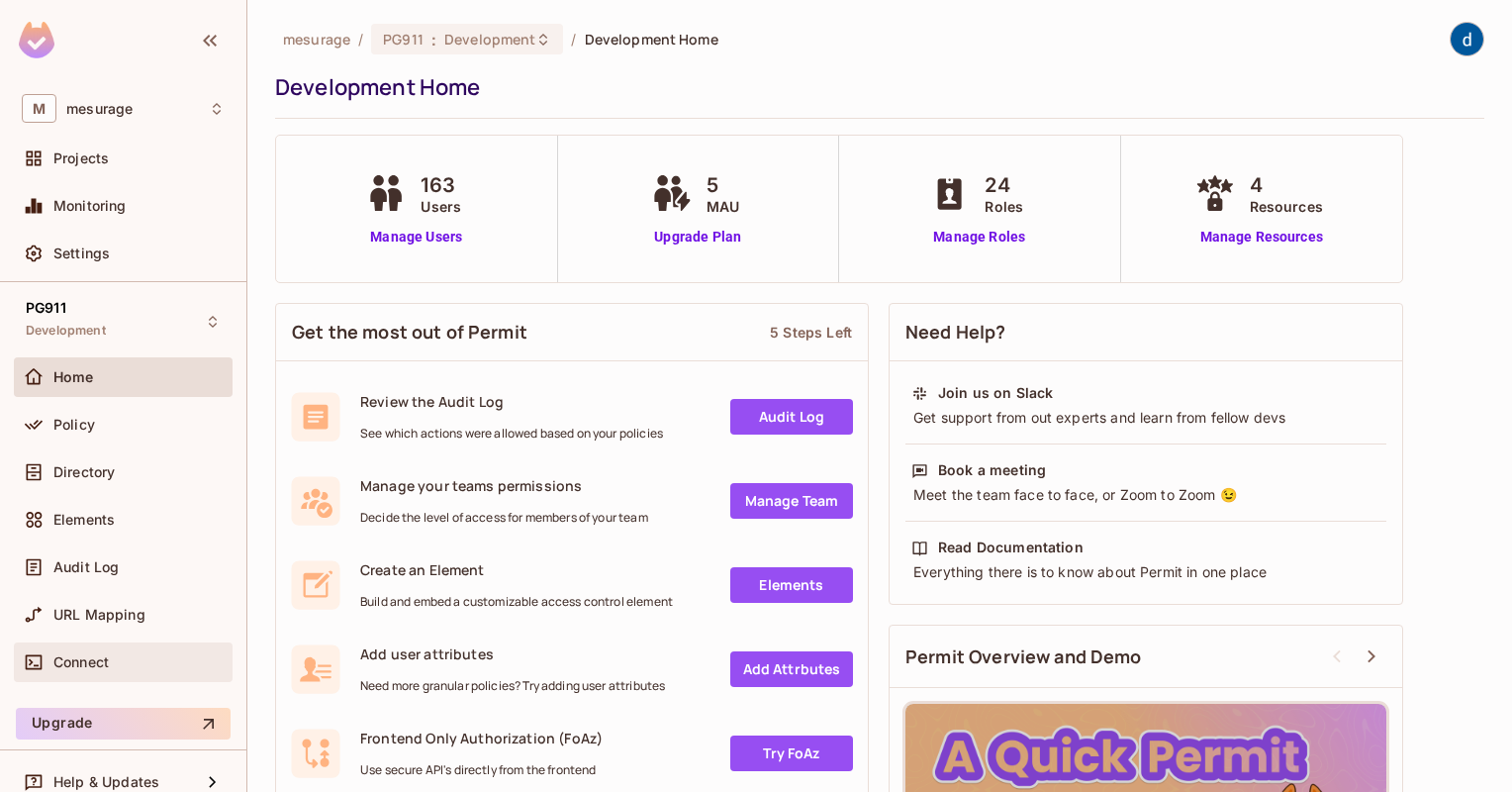 click on "Connect" at bounding box center (81, 662) 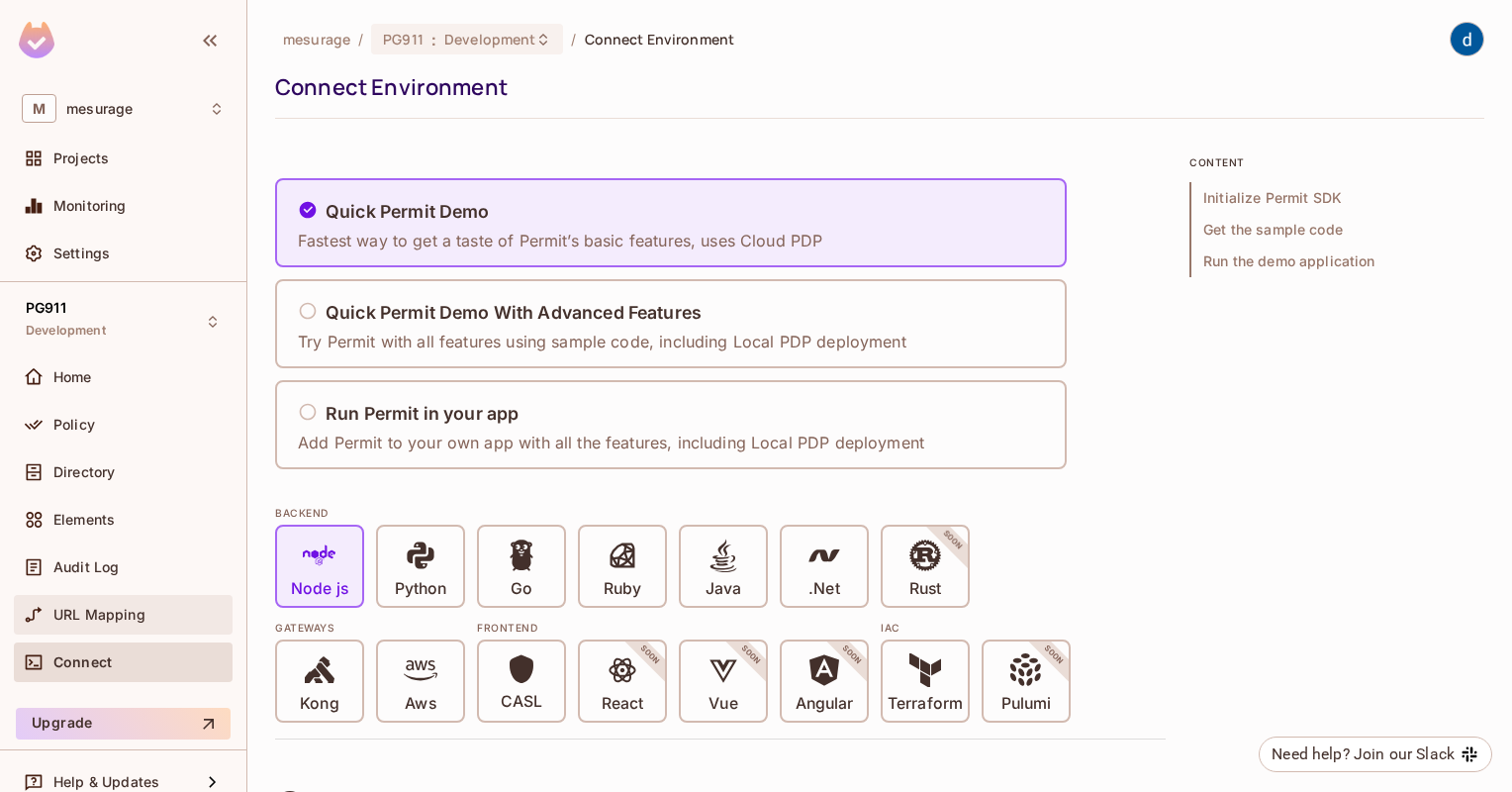click on "URL Mapping" at bounding box center [99, 615] 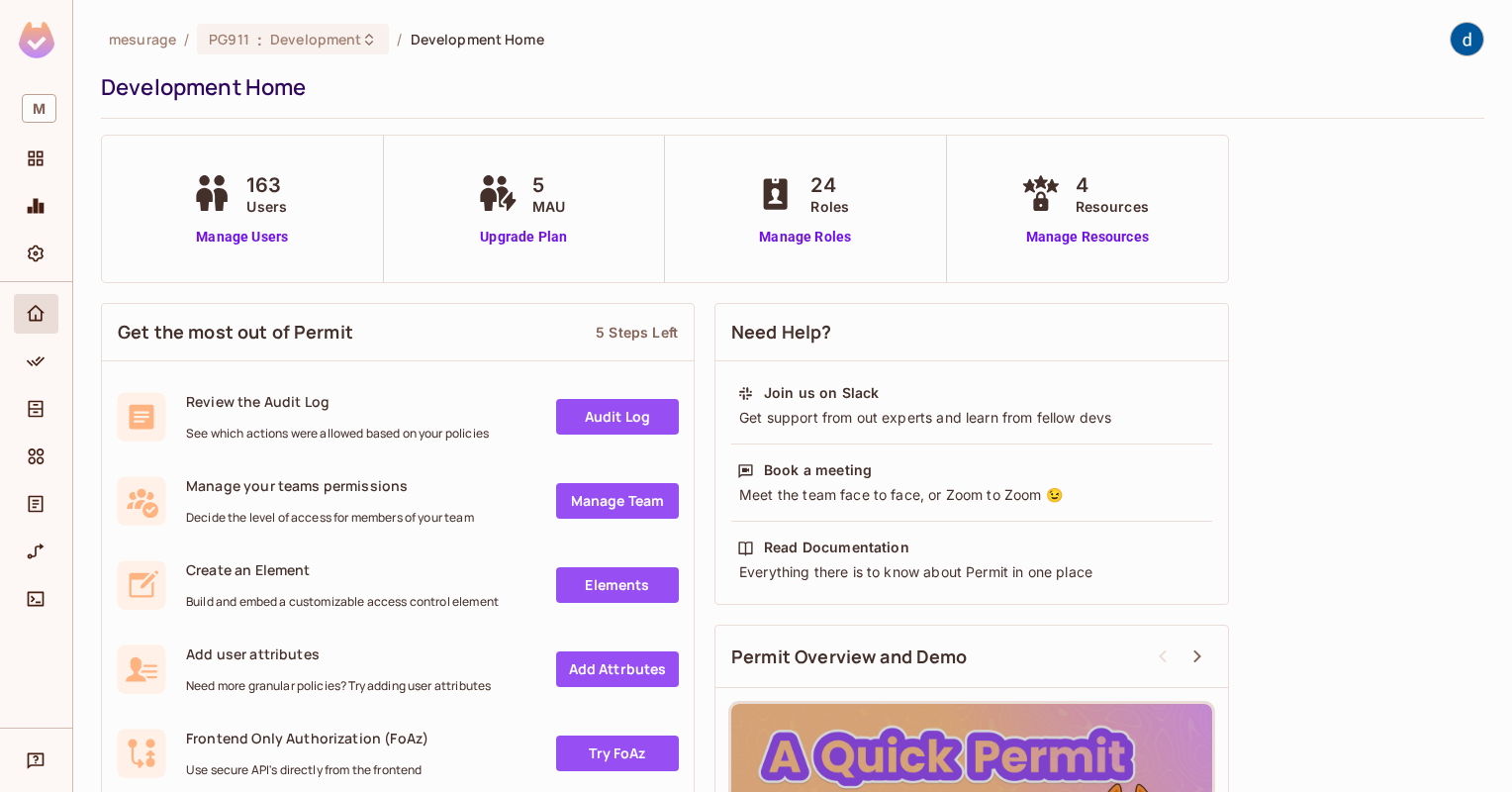 scroll, scrollTop: 0, scrollLeft: 0, axis: both 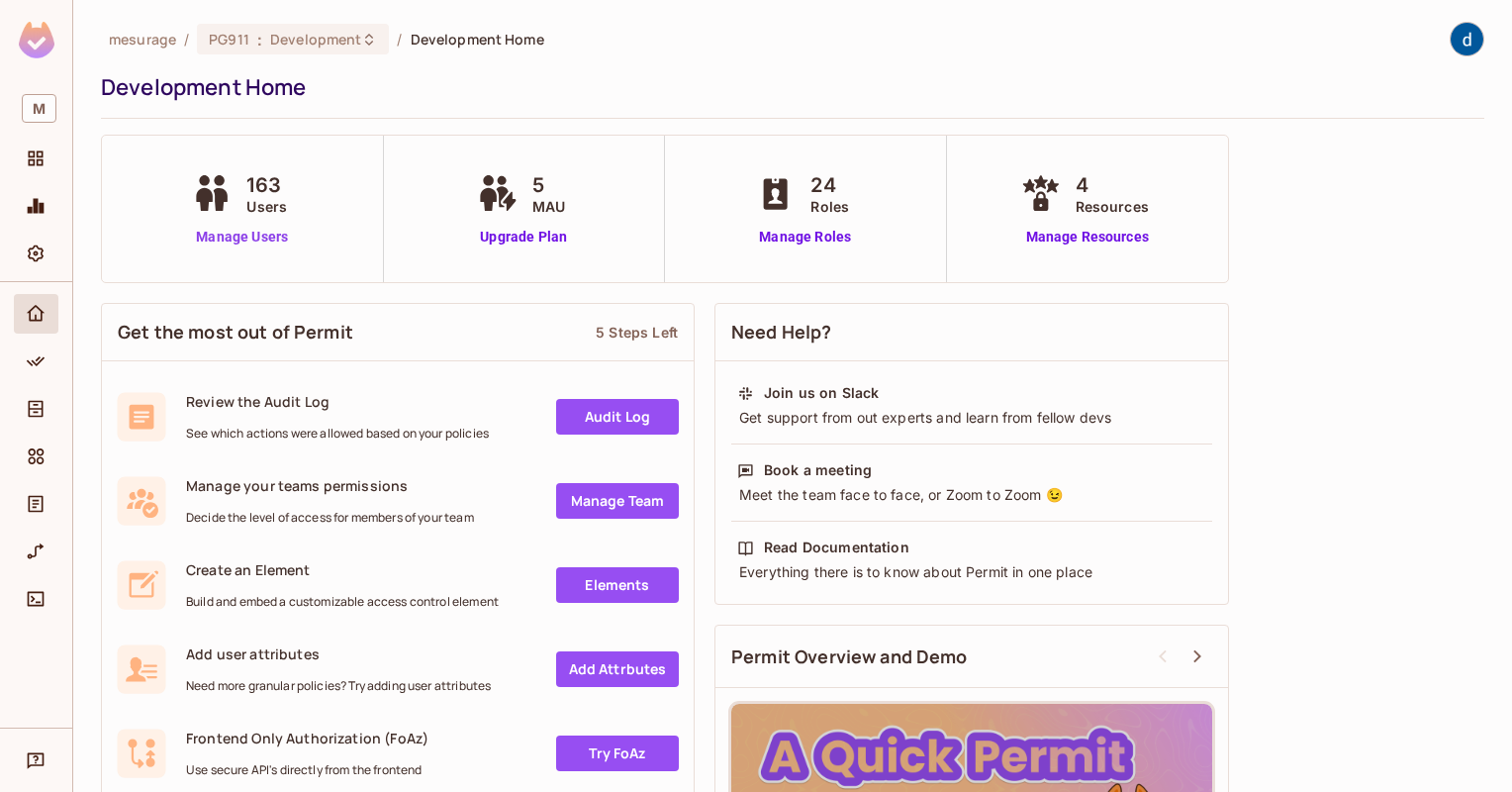 click on "Manage Users" at bounding box center (241, 237) 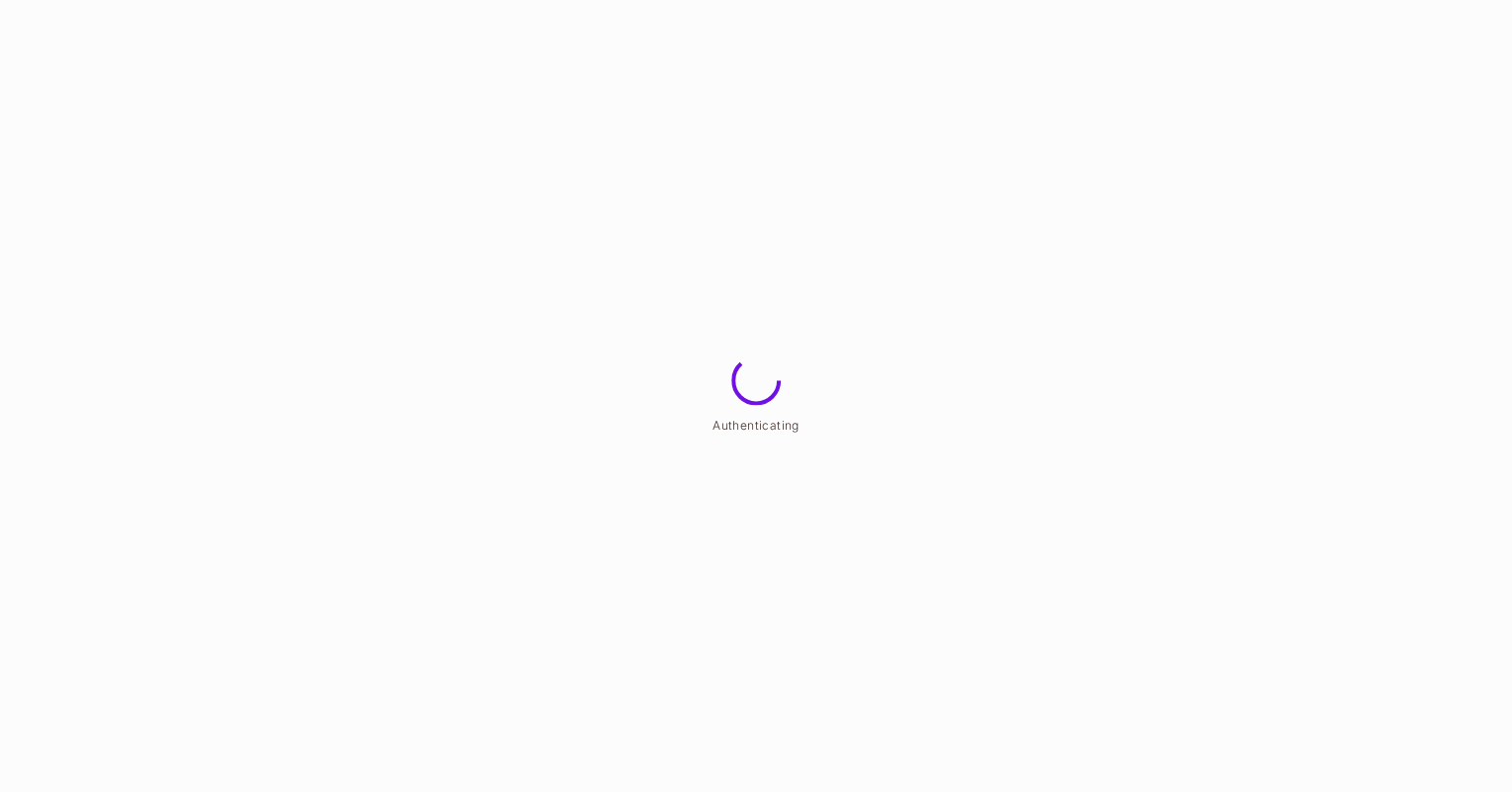 scroll, scrollTop: 0, scrollLeft: 0, axis: both 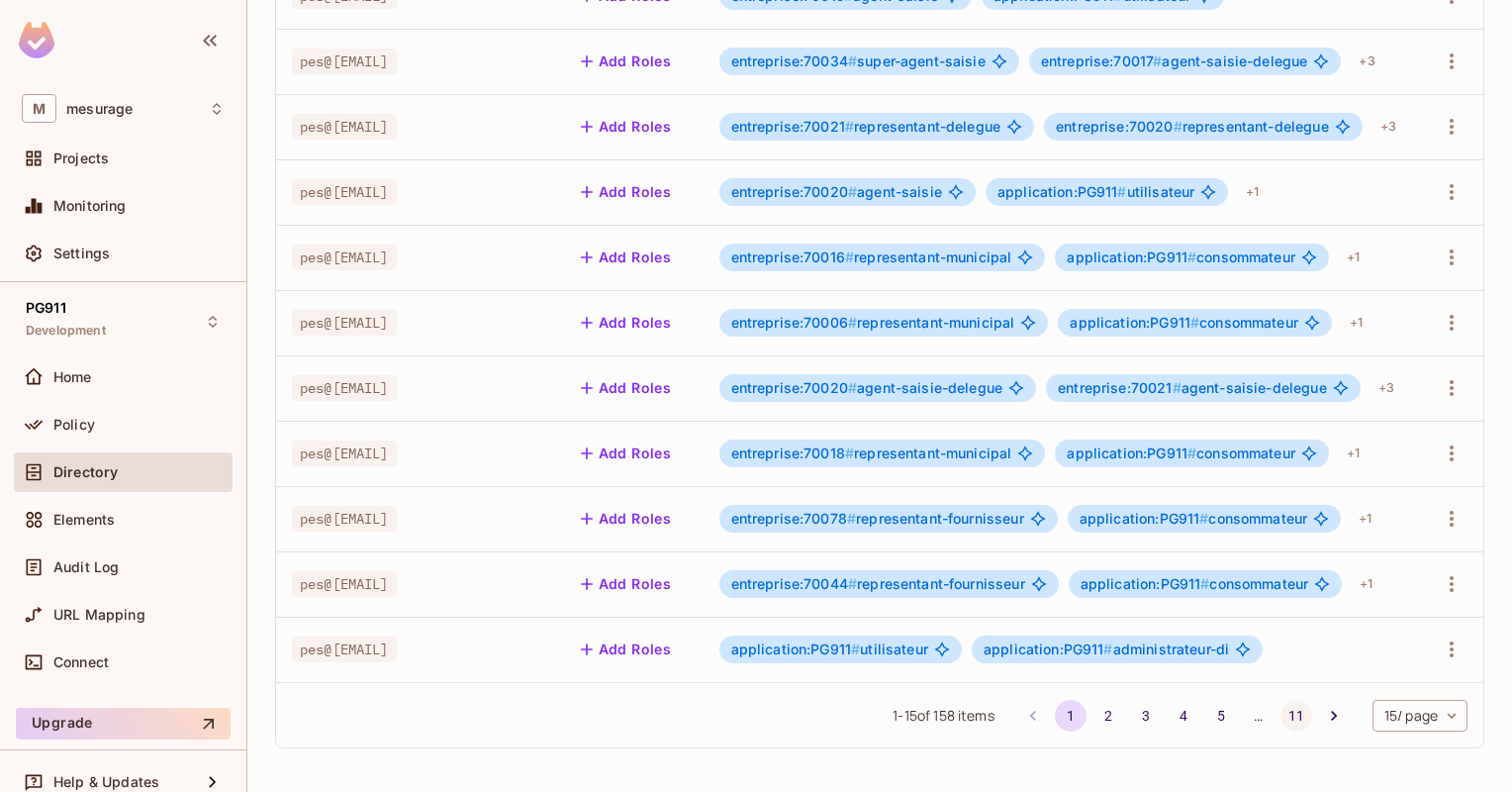 click on "11" at bounding box center [1296, 716] 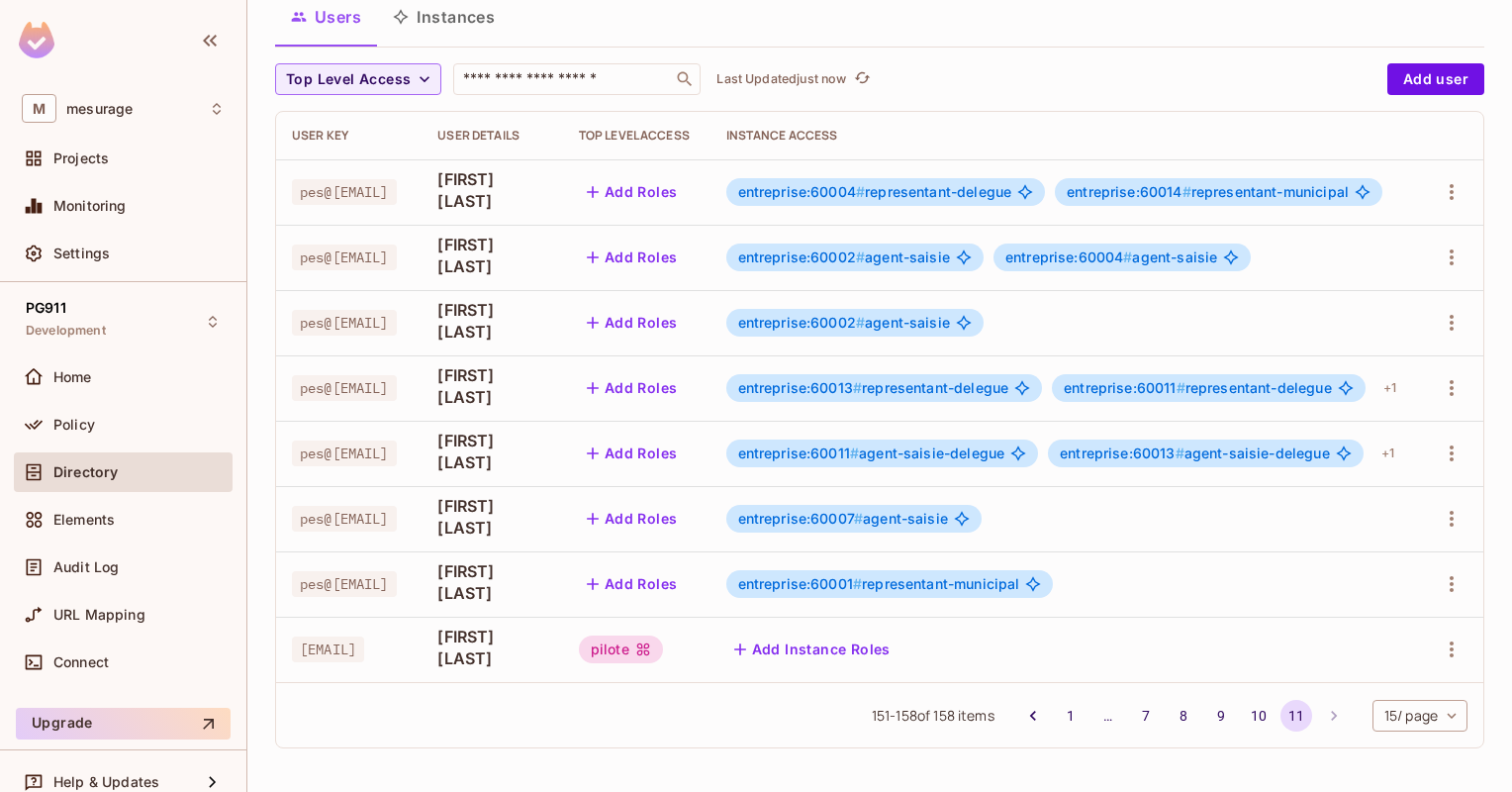 scroll, scrollTop: 0, scrollLeft: 0, axis: both 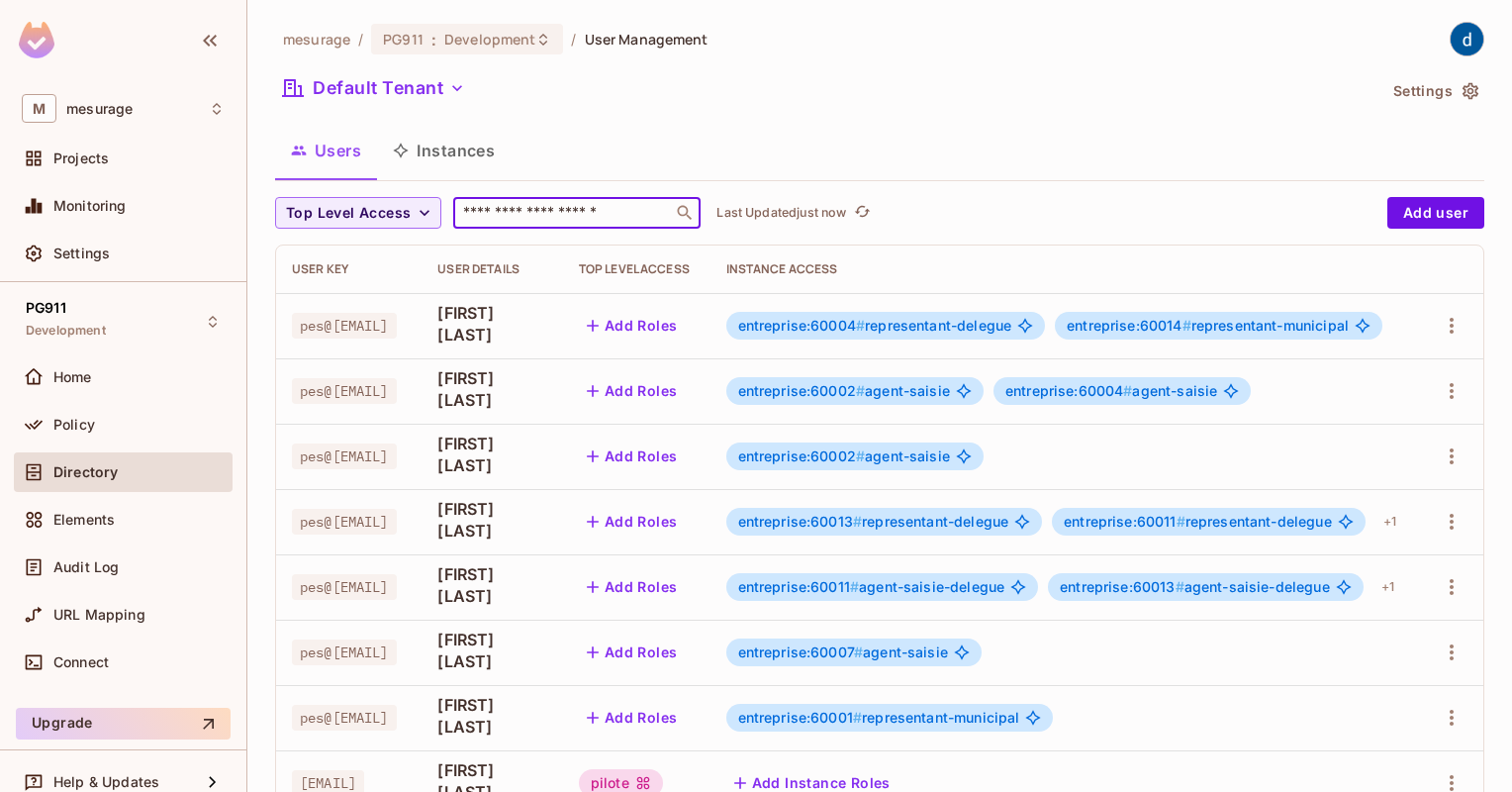 click at bounding box center [563, 213] 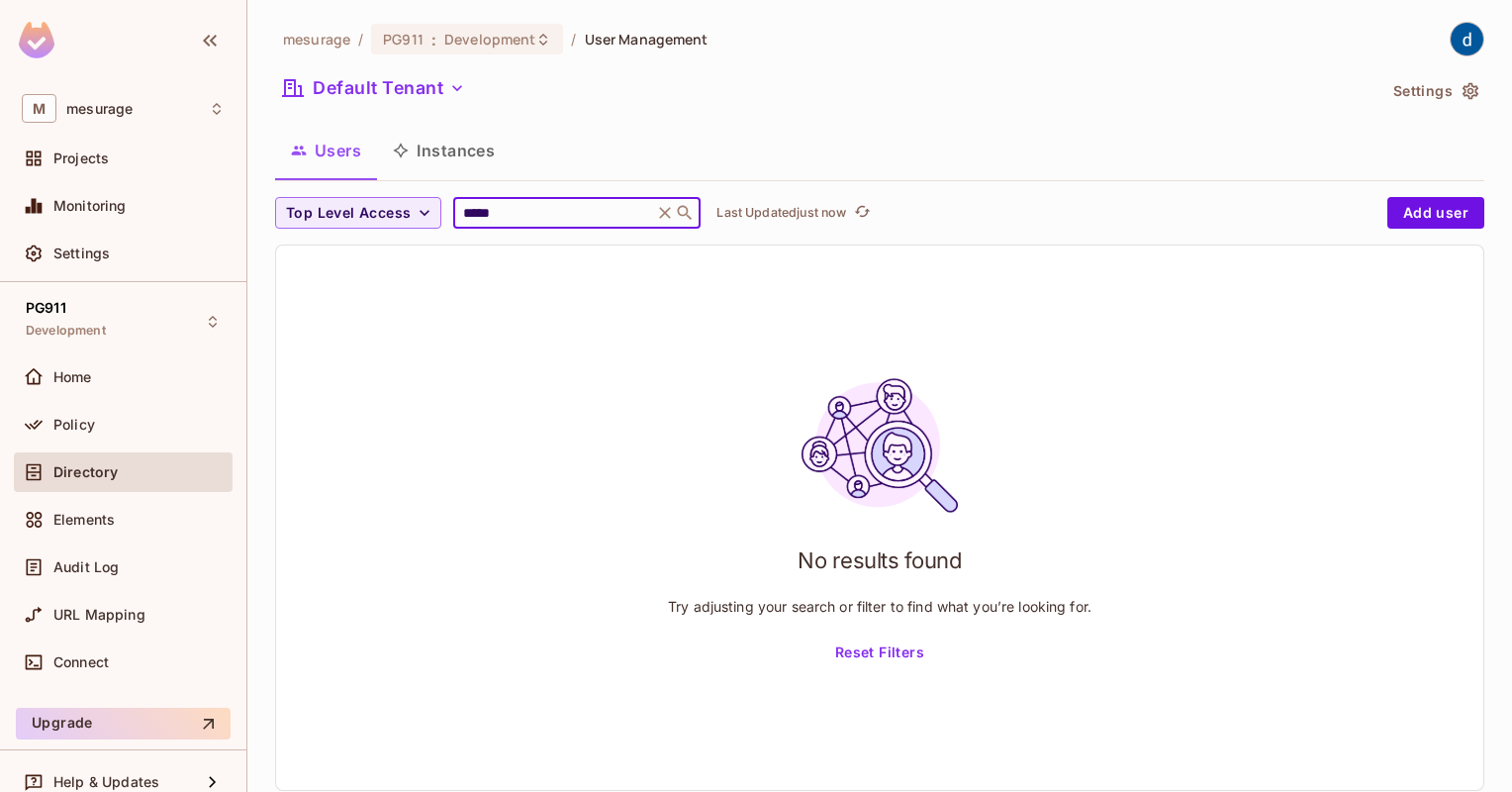 click on "*****" at bounding box center (553, 213) 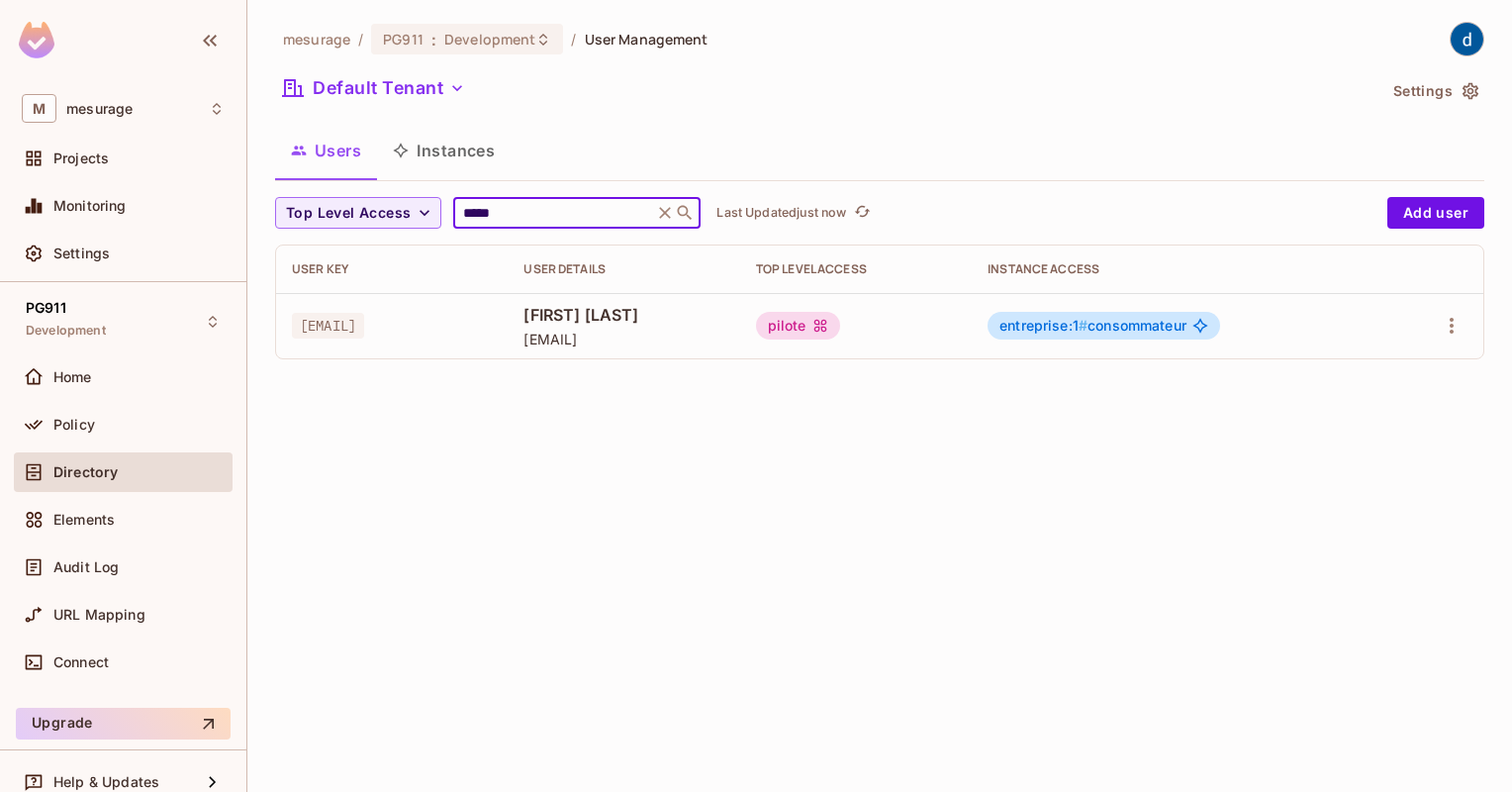click on "joice@joice.com" at bounding box center [623, 339] 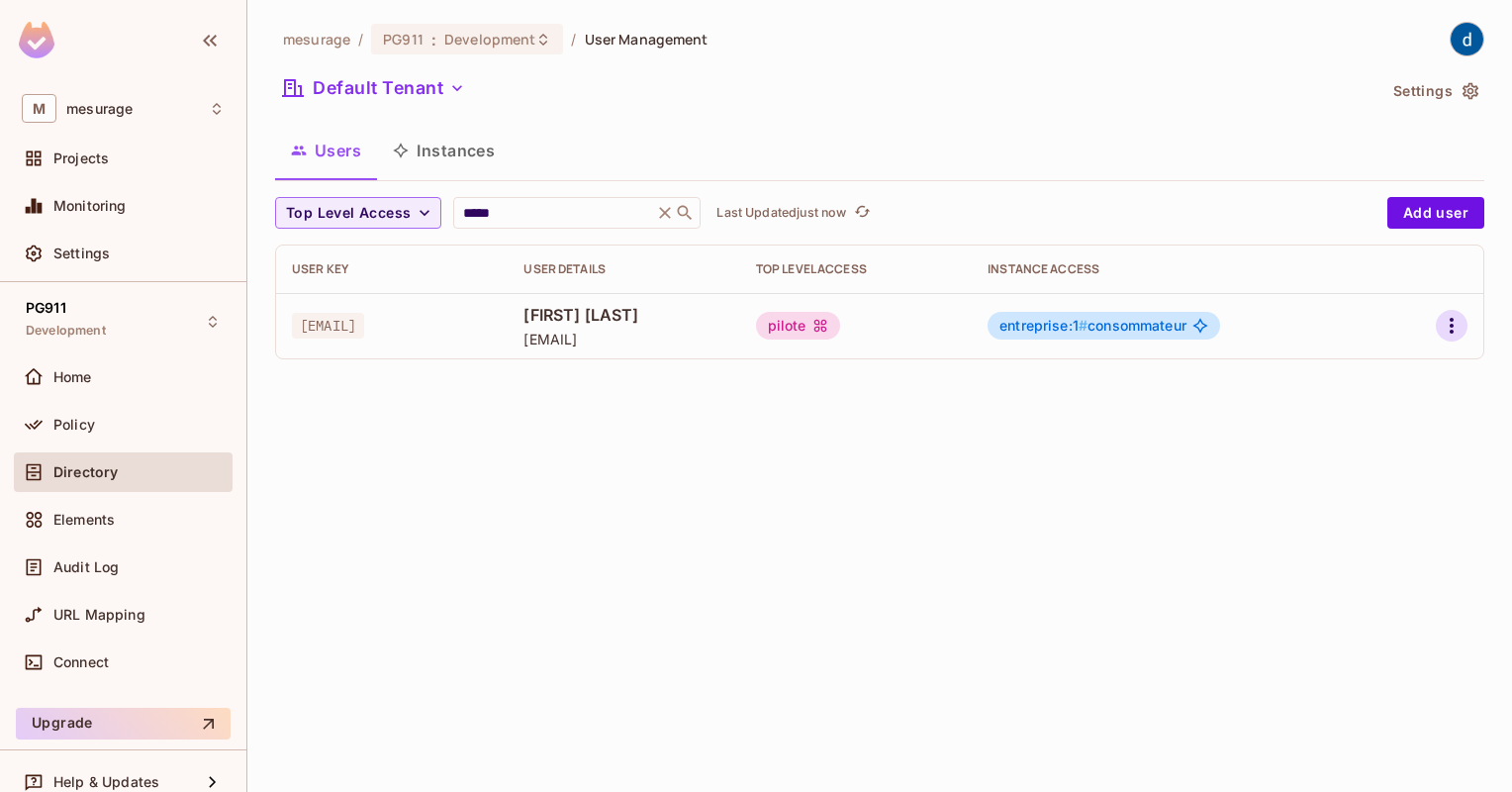 click 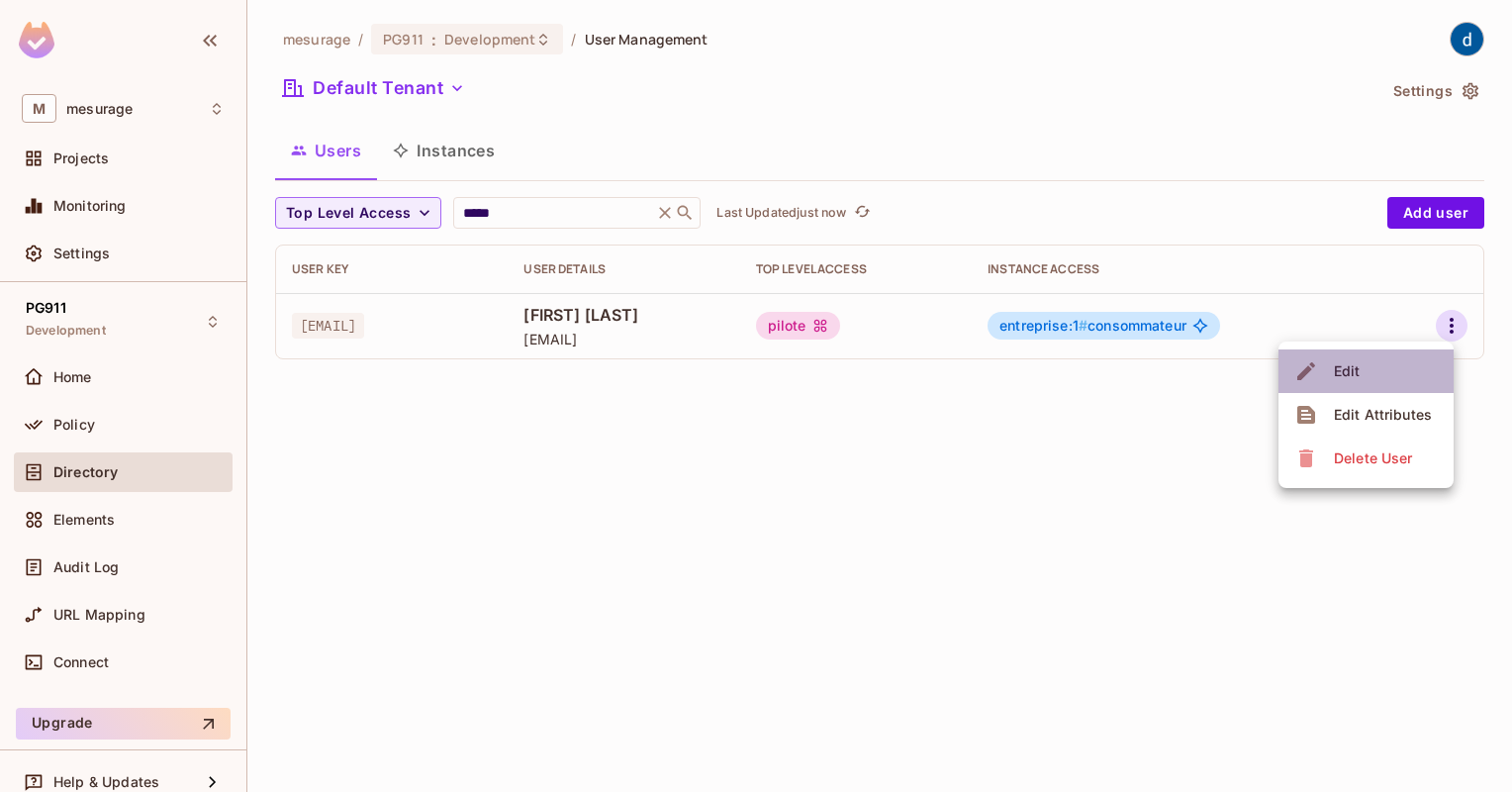 click on "Edit" at bounding box center (1366, 371) 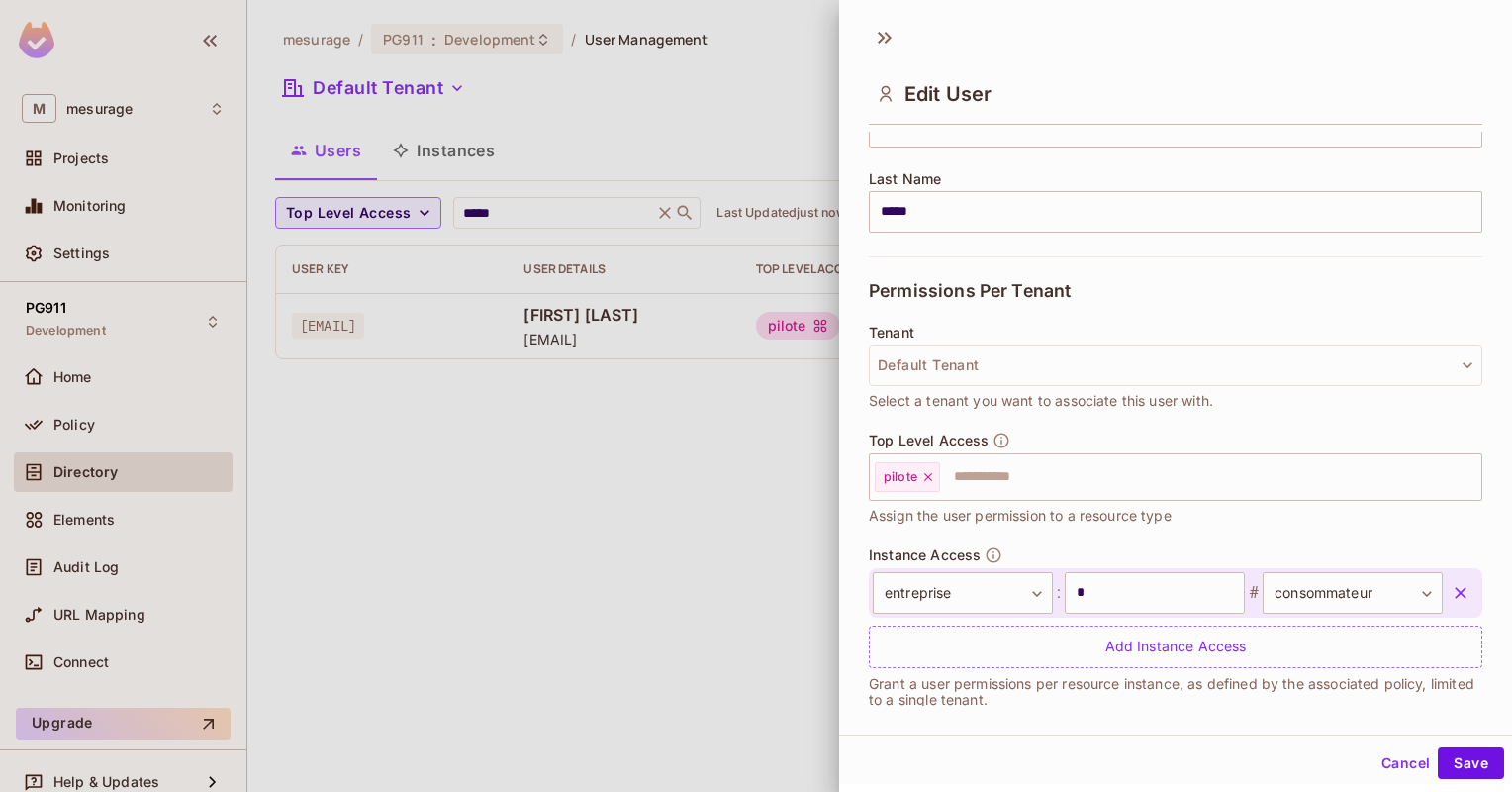 scroll, scrollTop: 318, scrollLeft: 0, axis: vertical 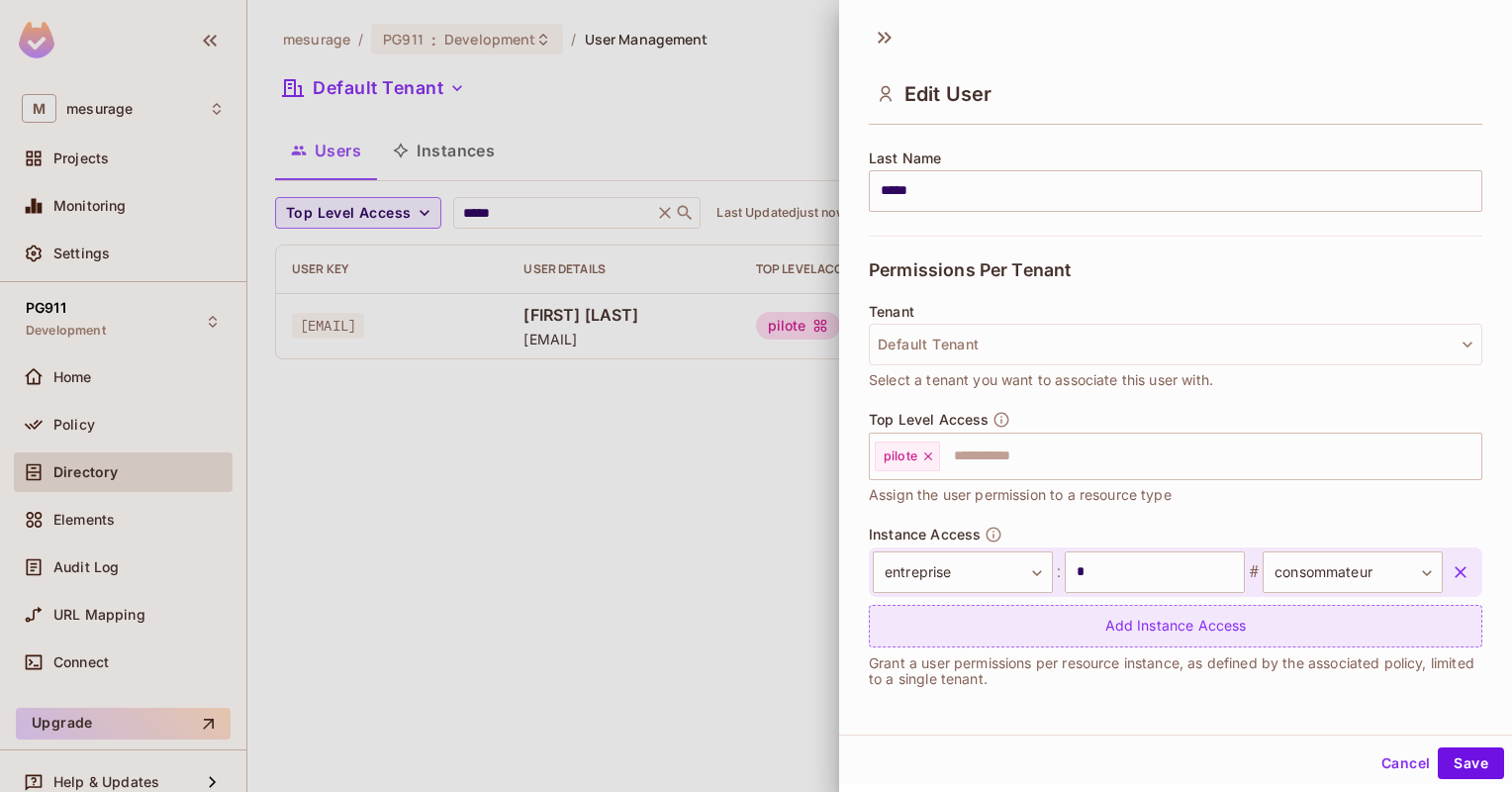 click on "Add Instance Access" at bounding box center [1176, 626] 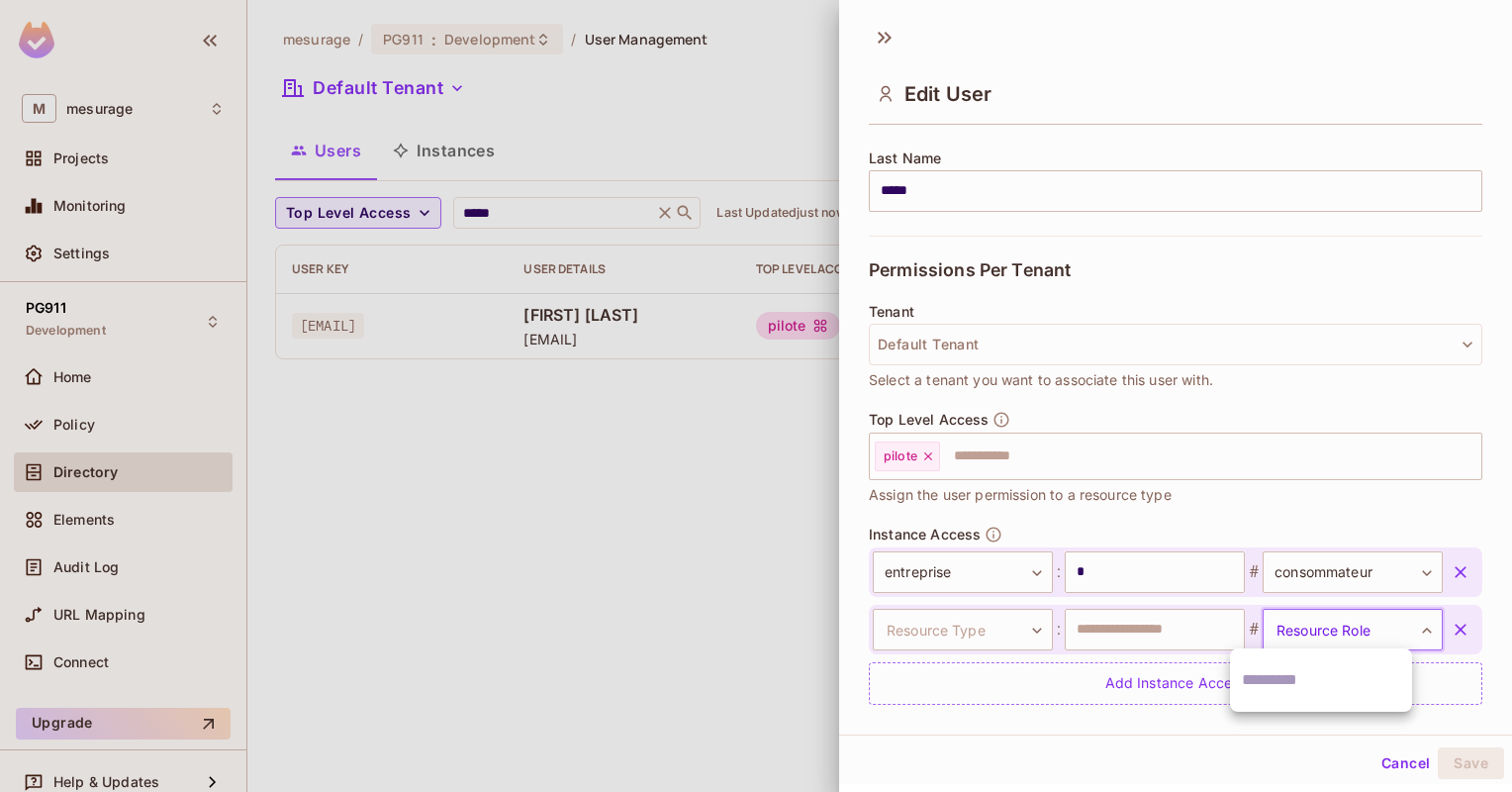 click on "**********" at bounding box center [756, 396] 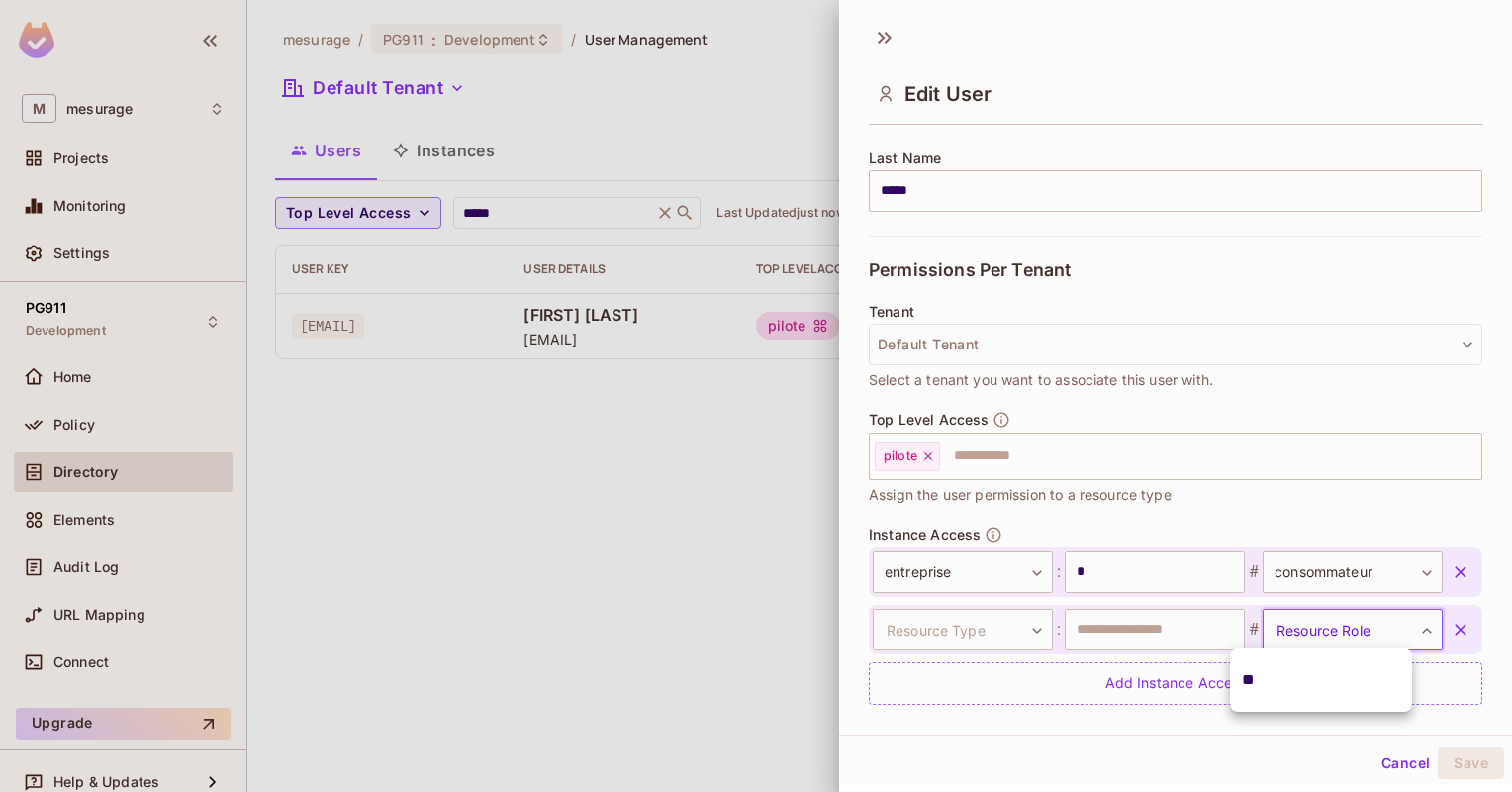 type on "*" 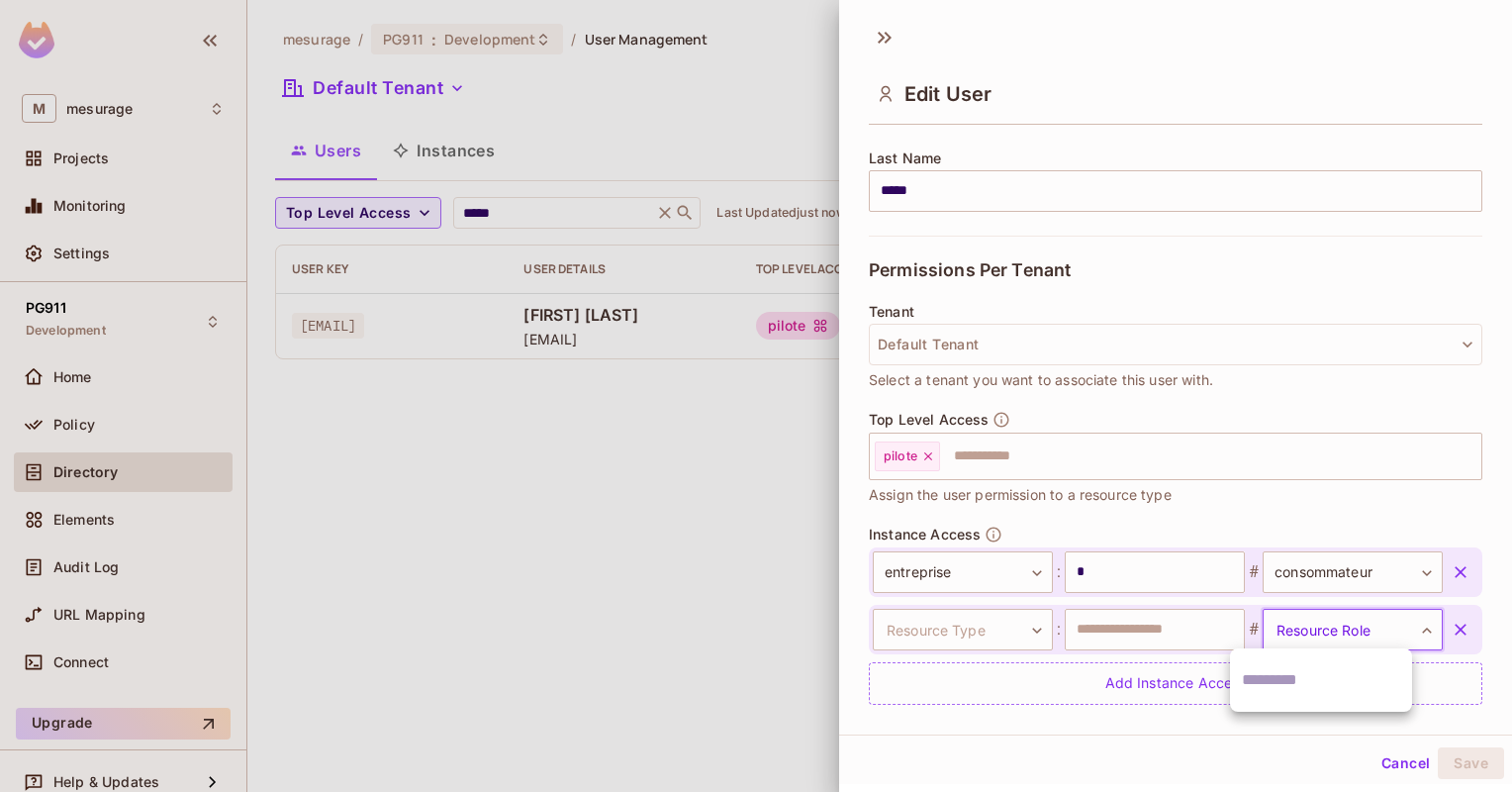 type 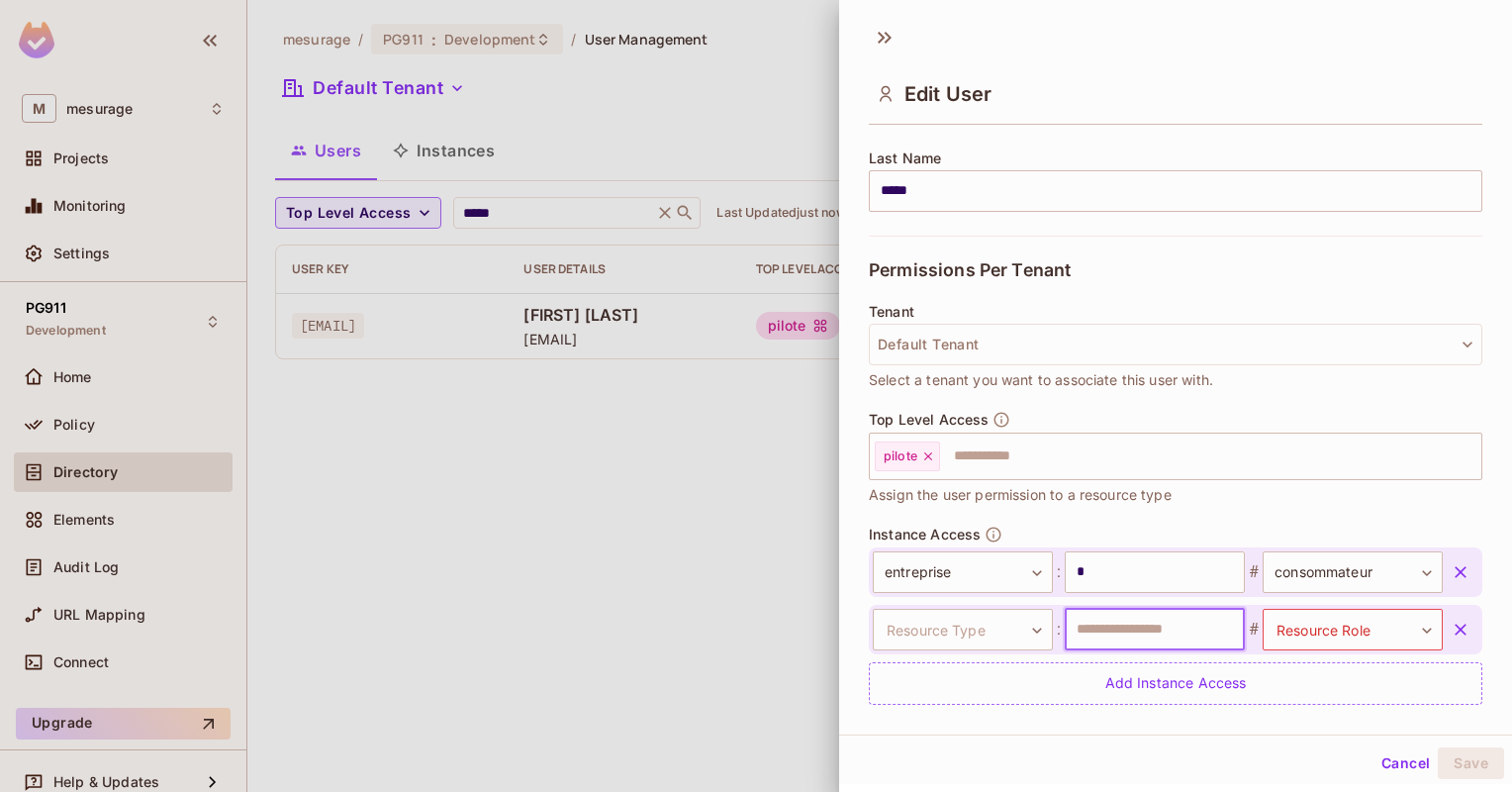 click at bounding box center [1155, 630] 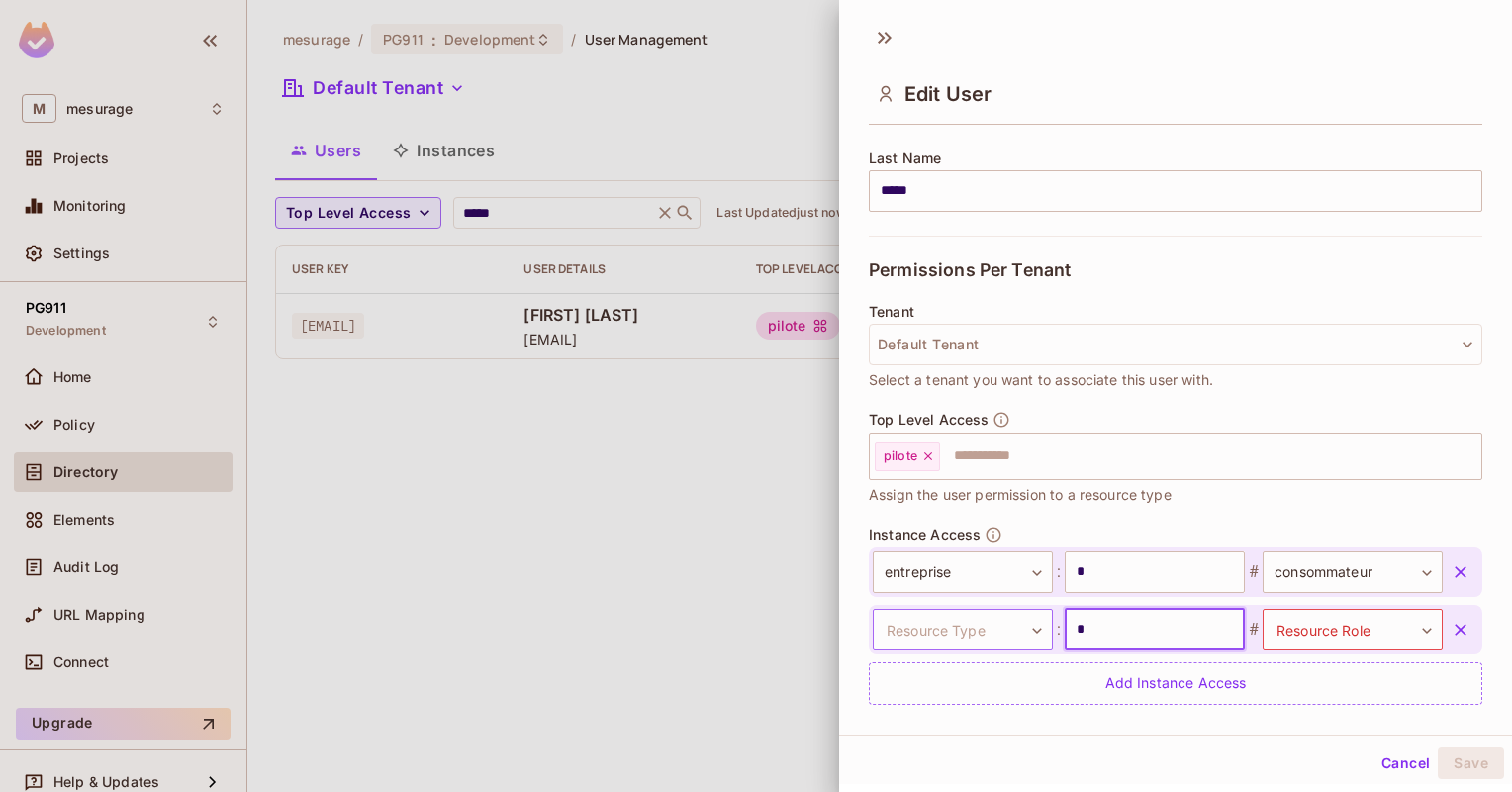 type on "*" 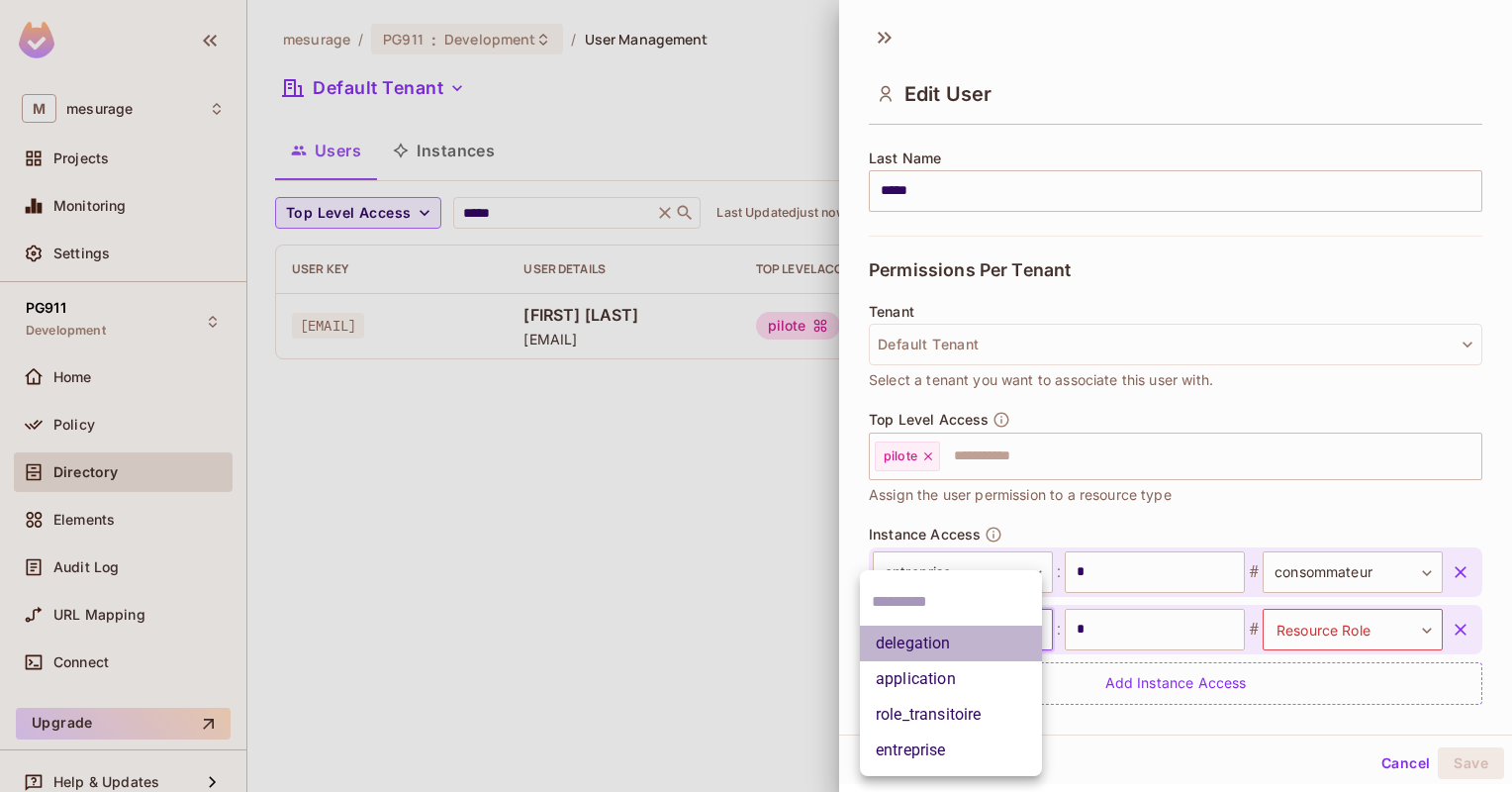click on "delegation" at bounding box center (951, 644) 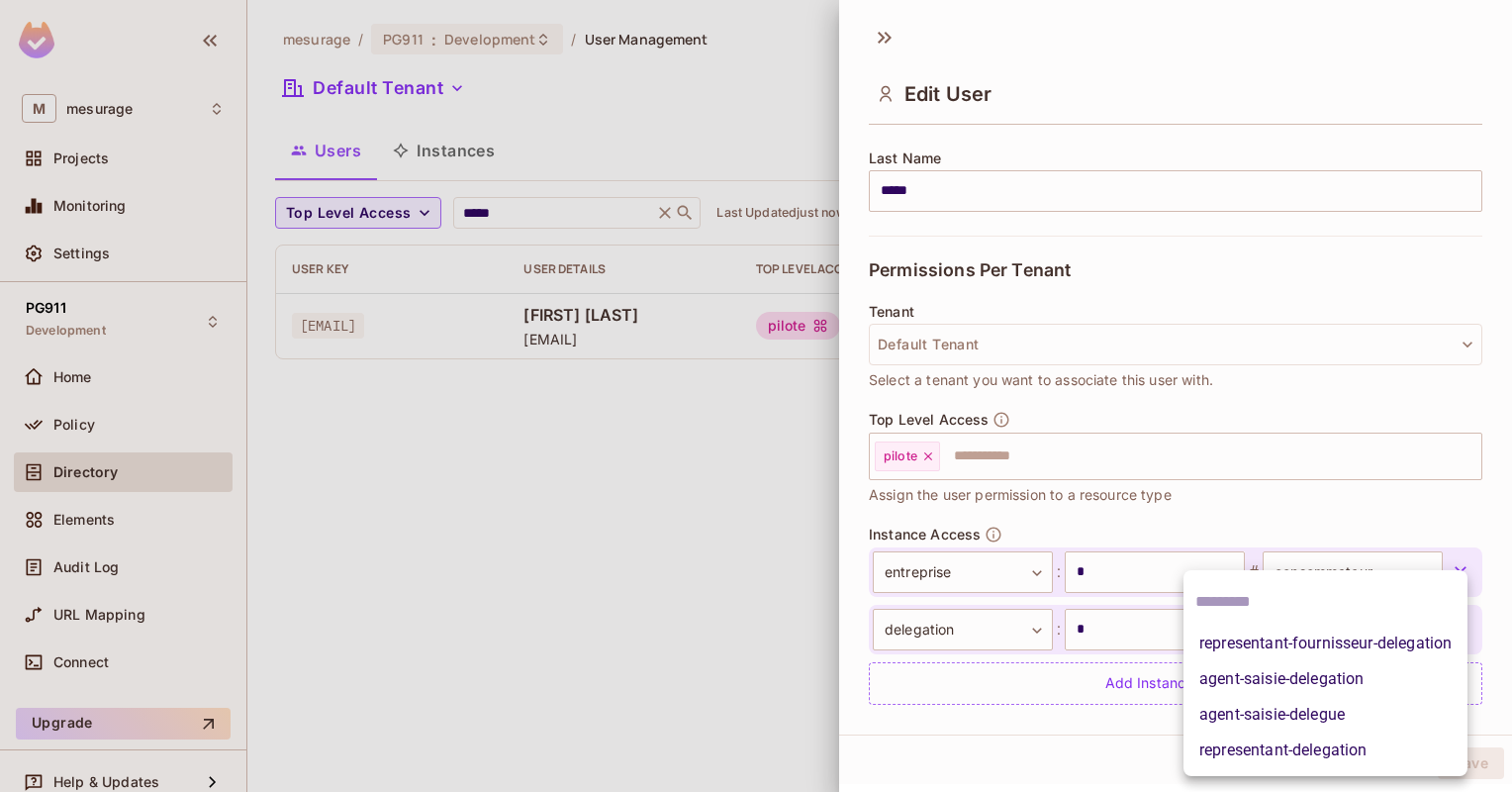 click on "**********" at bounding box center [756, 396] 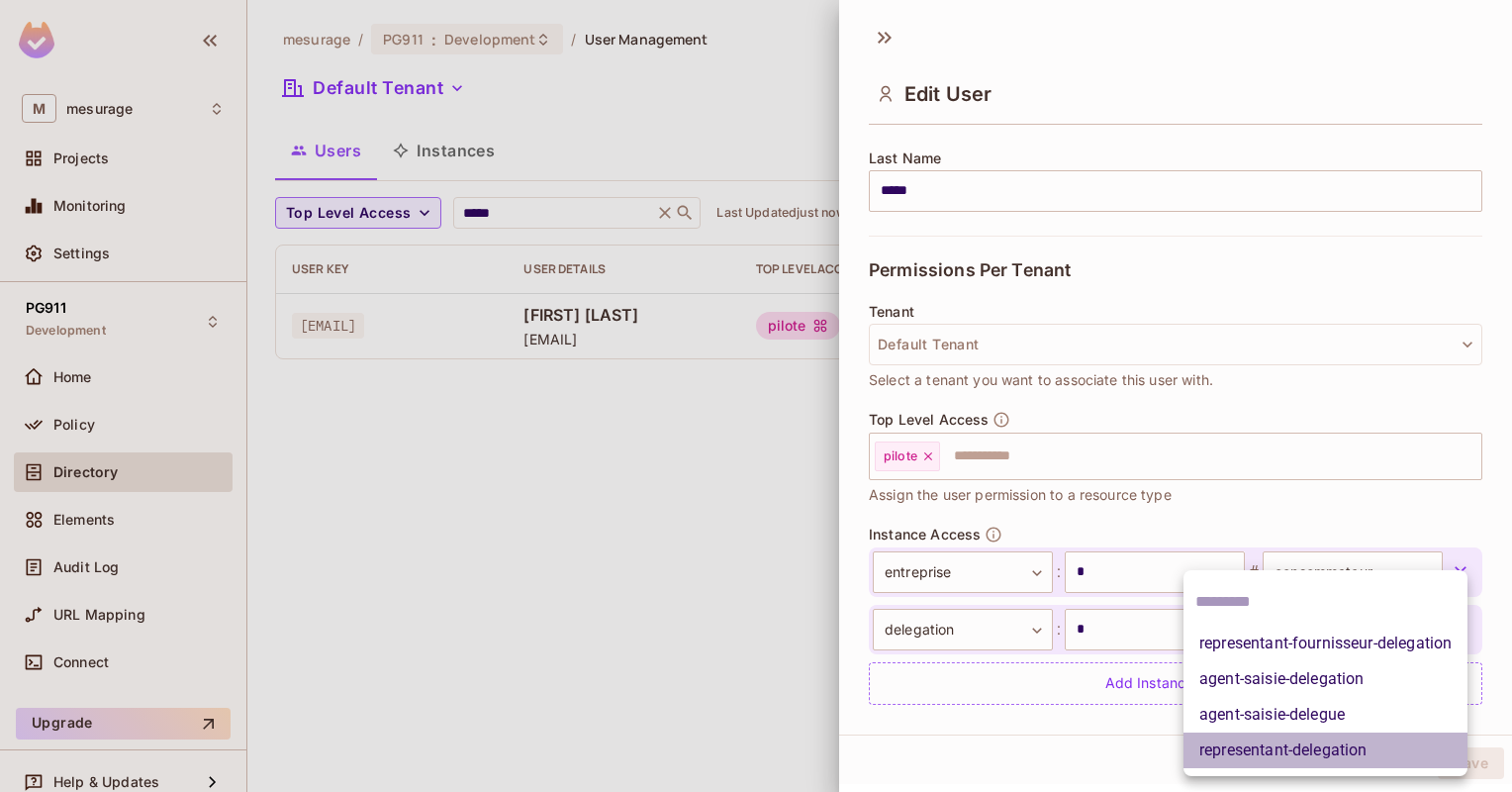 click on "representant-delegation" at bounding box center [1325, 750] 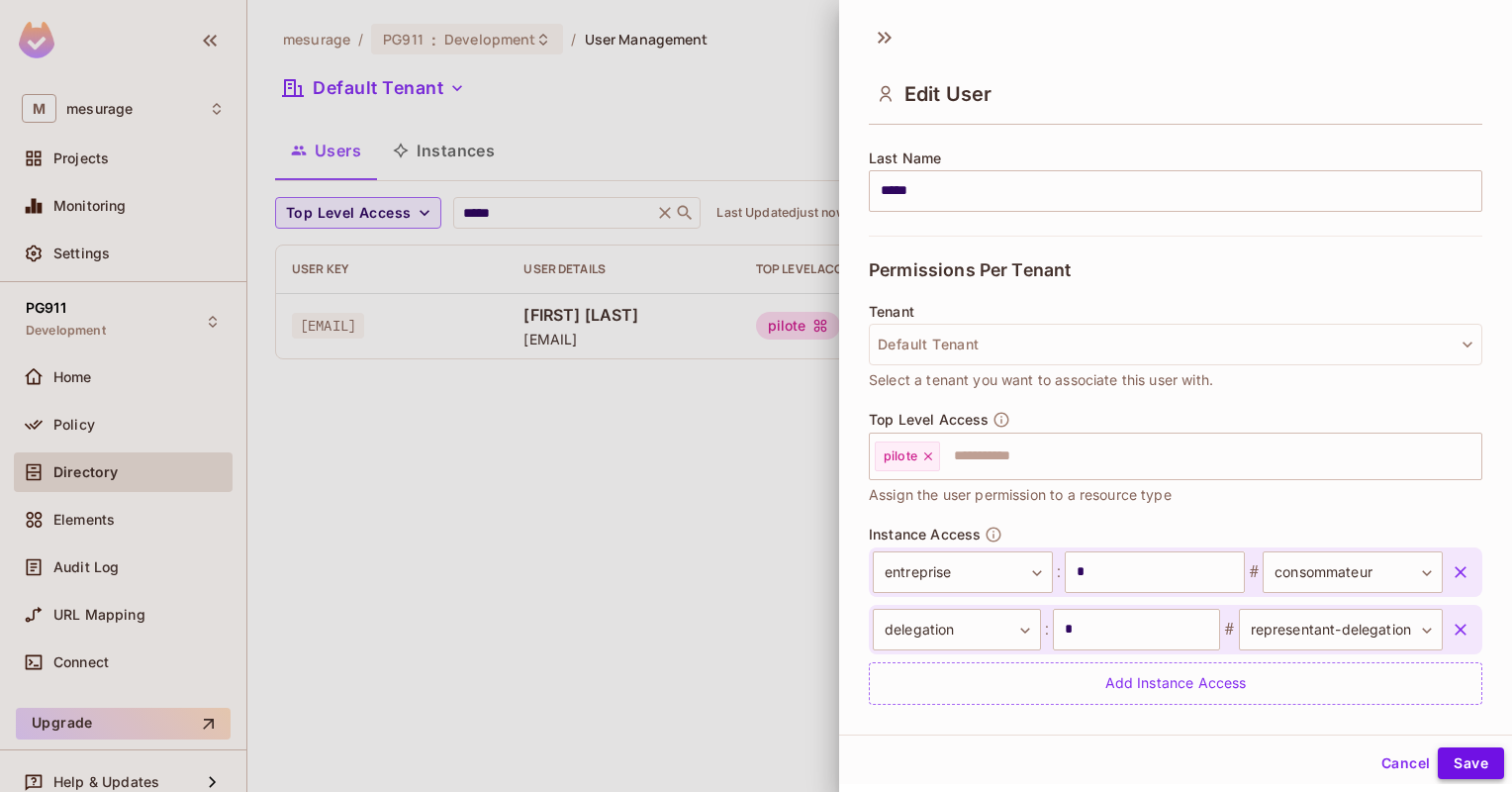 click on "Save" at bounding box center (1470, 763) 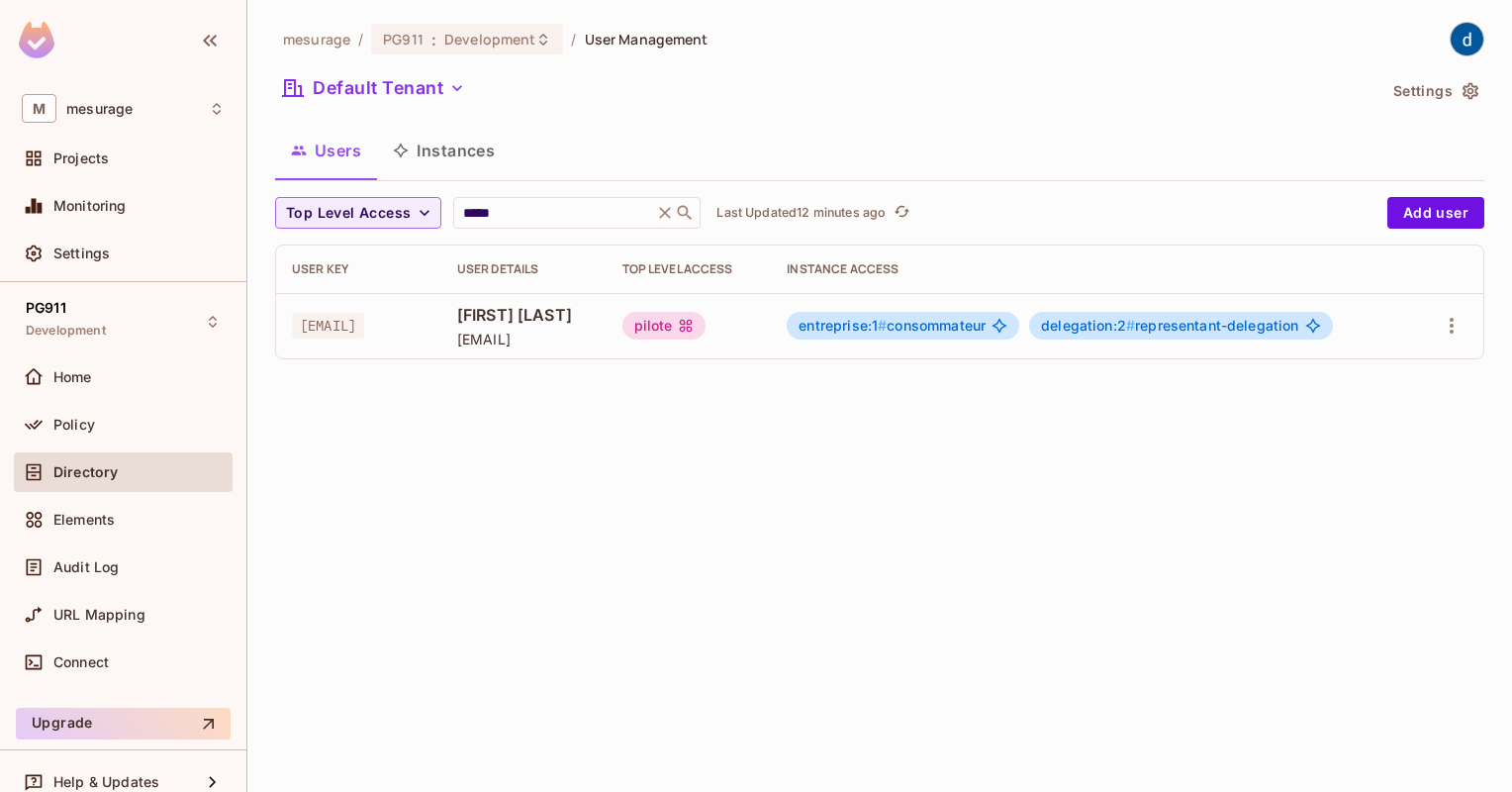 click on "mesurage / PG911 : Development / User Management Default Tenant Settings Users Instances Top Level Access ***** ​ Last Updated  12 minutes ago Add user User Key User Details Top Level Access Instance Access intranet@karjo1 Joice Joice joice@joice.com pilote entreprise:1 # consommateur delegation:2 # representant-delegation" at bounding box center [880, 396] 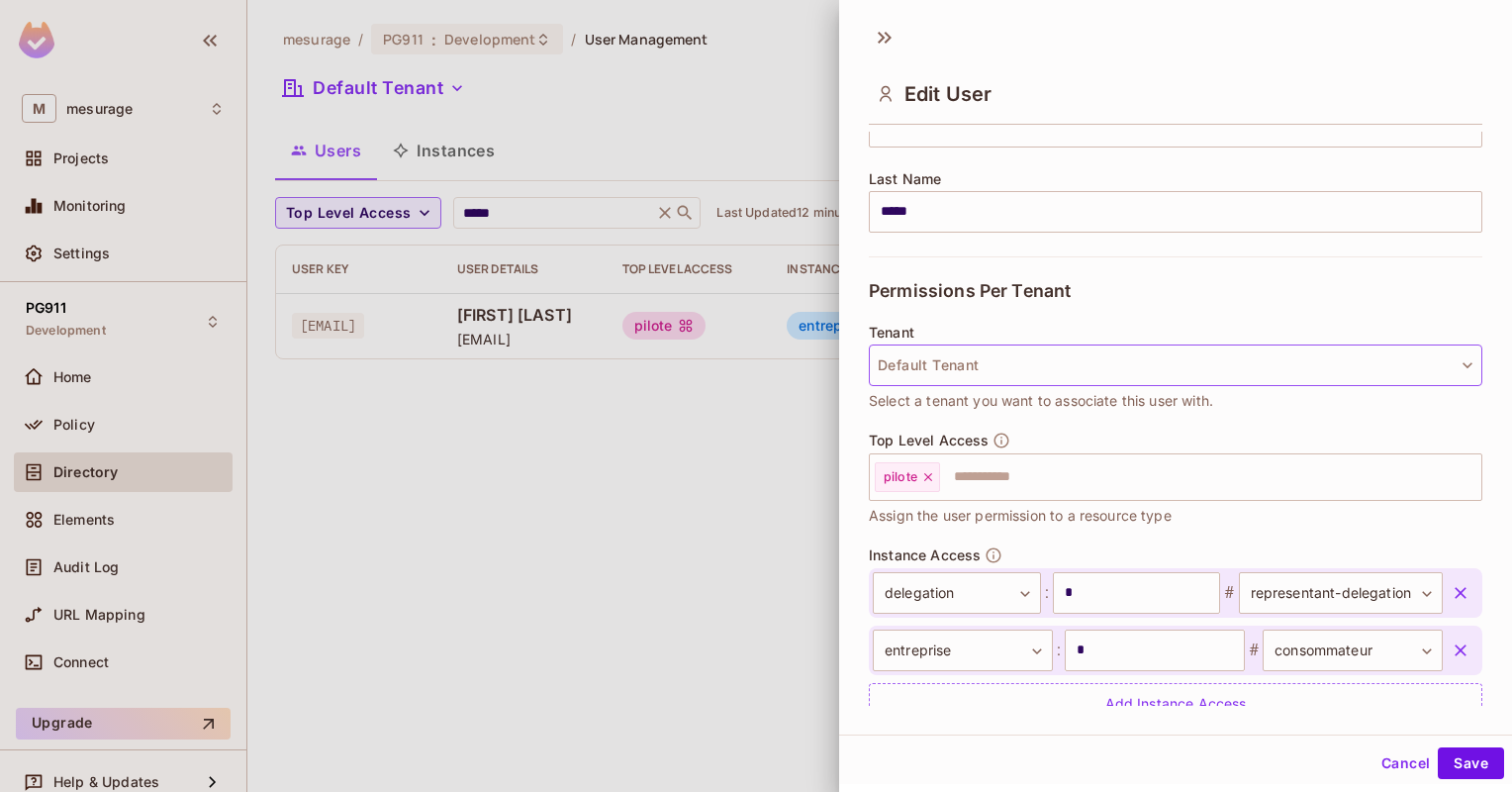 scroll, scrollTop: 375, scrollLeft: 0, axis: vertical 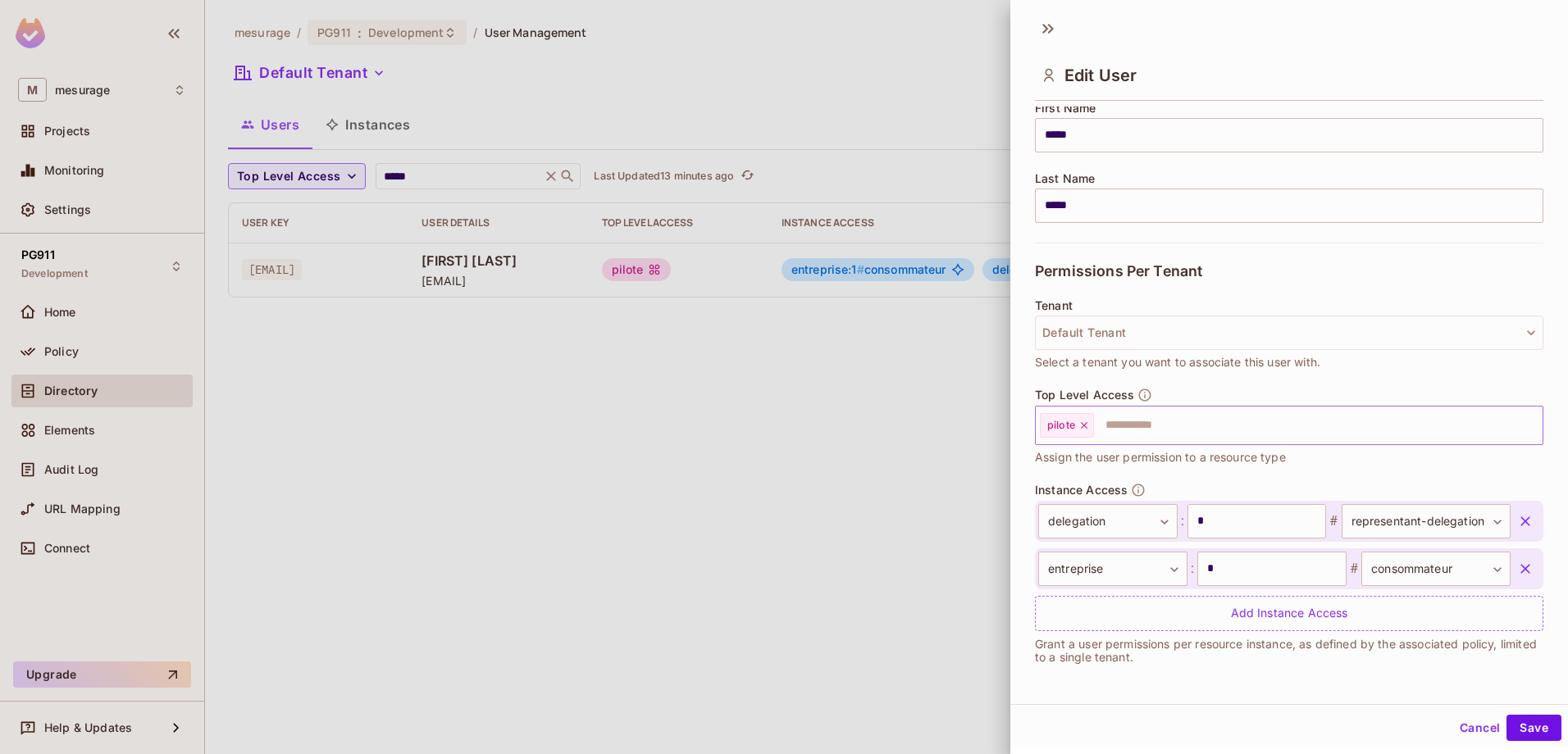 click at bounding box center [1303, 425] 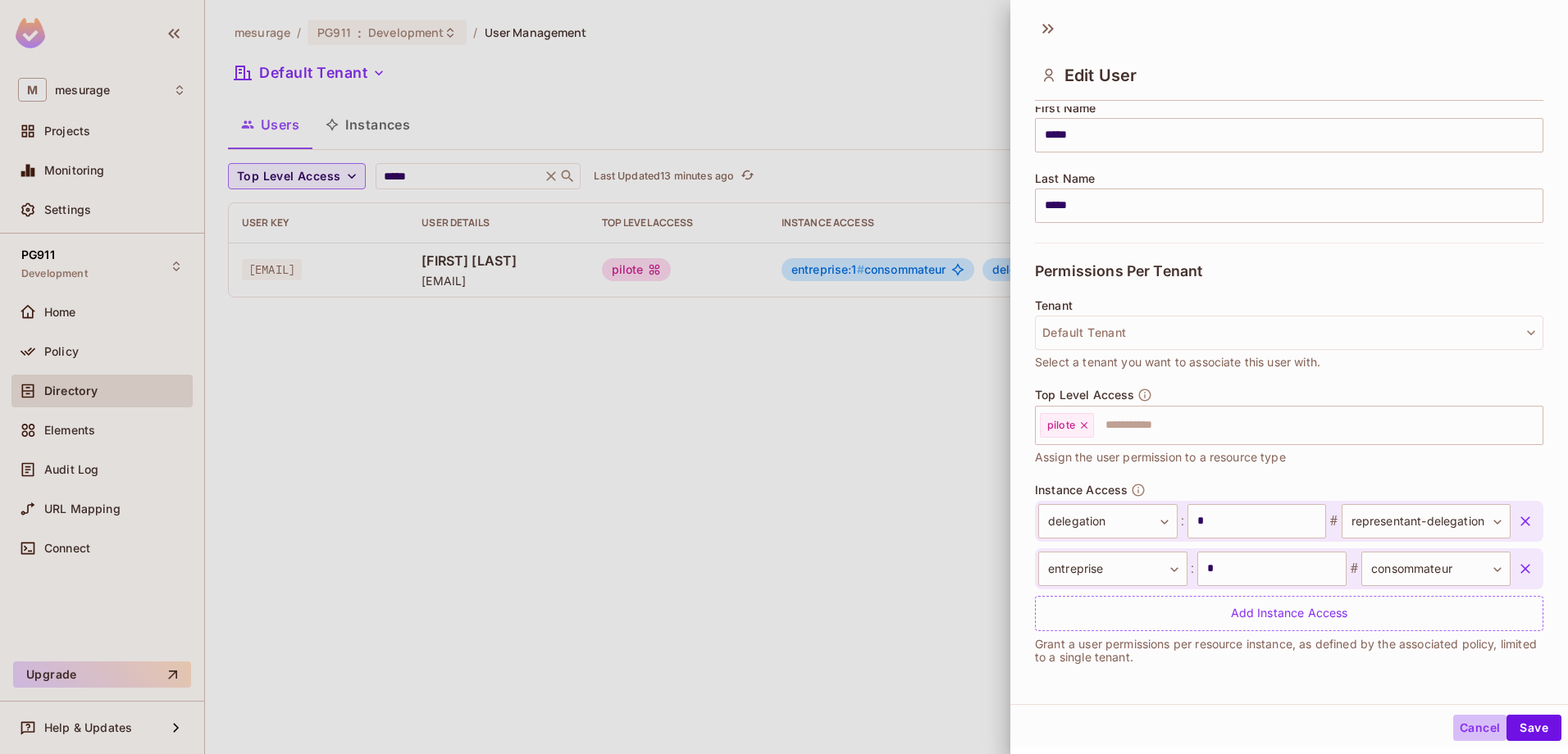 click on "Cancel" at bounding box center (1479, 728) 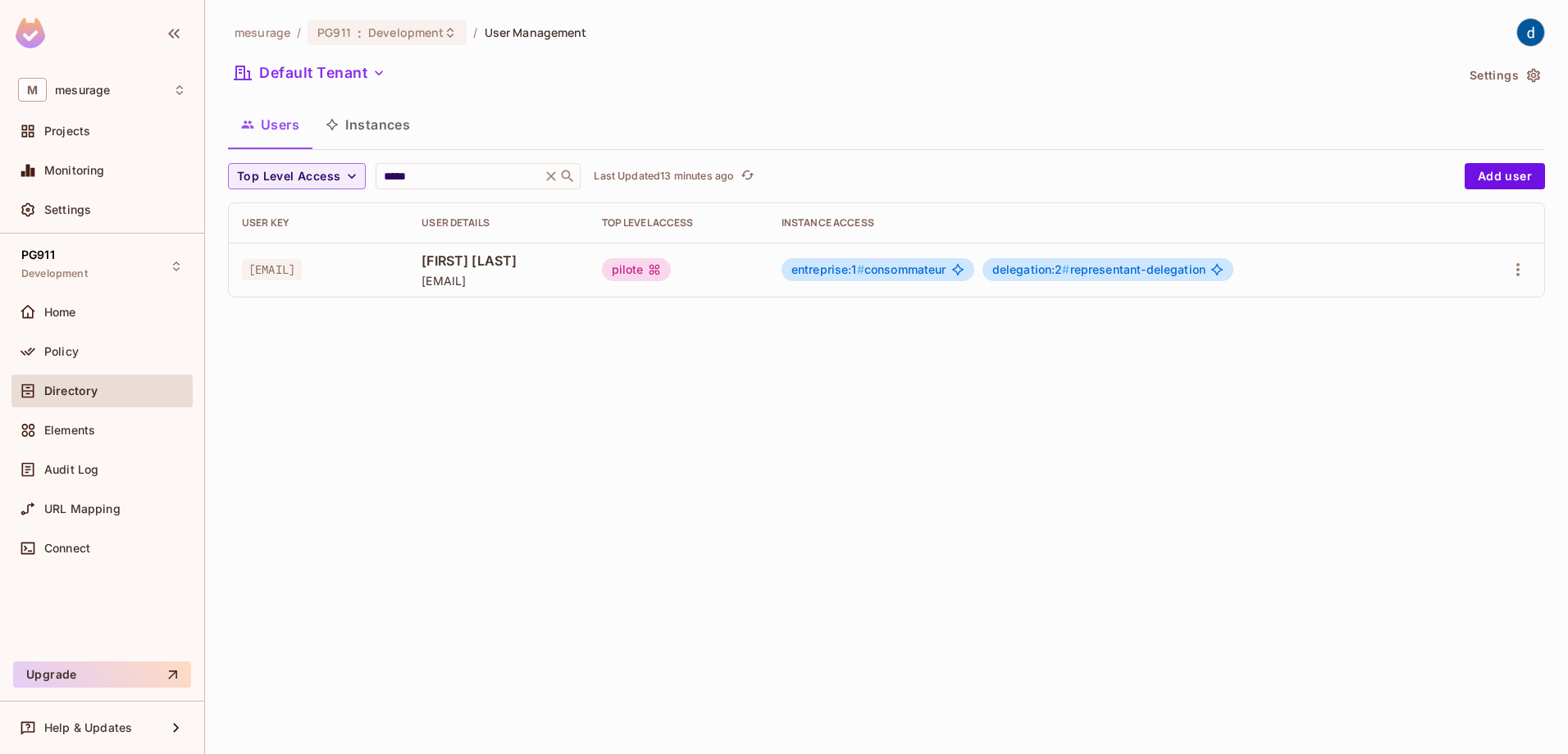 click on "Instances" at bounding box center [367, 125] 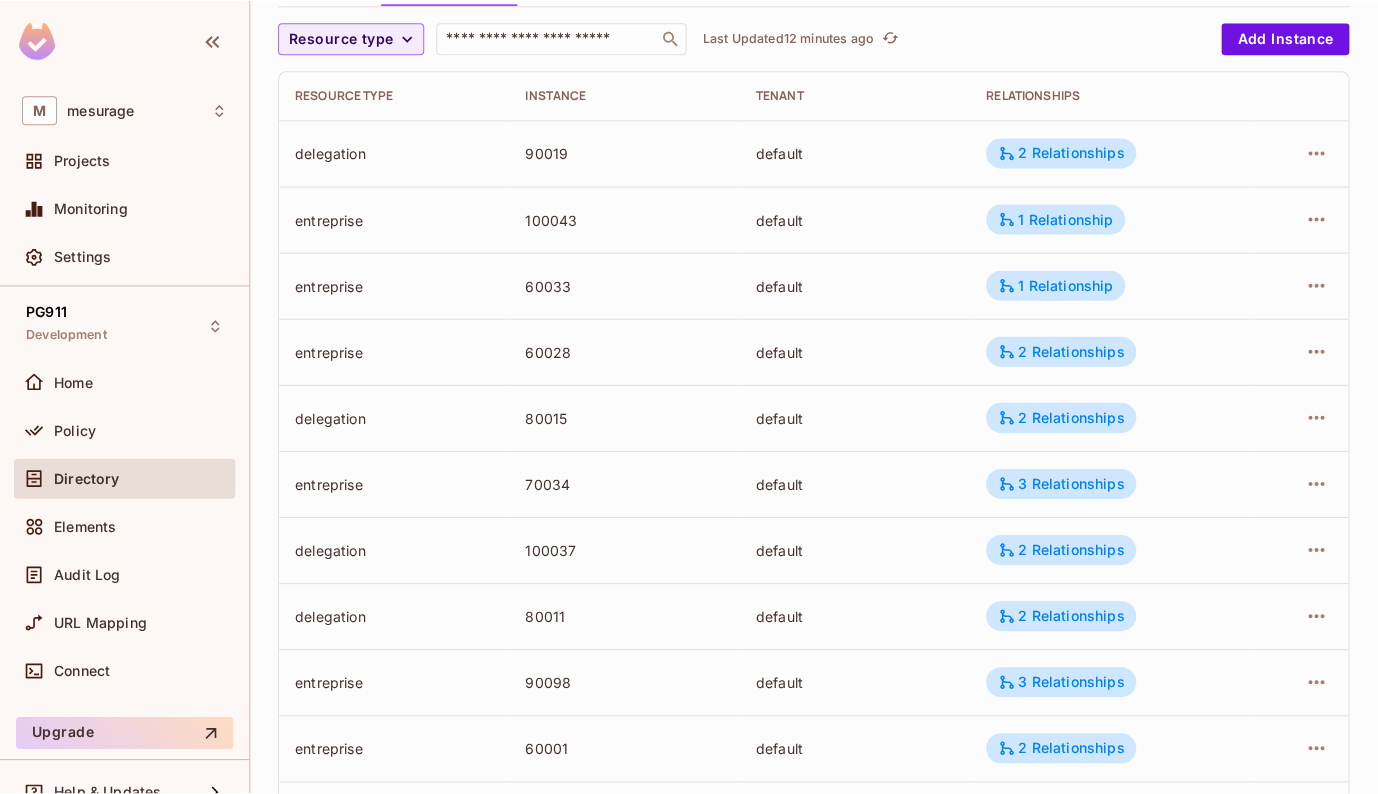 scroll, scrollTop: 176, scrollLeft: 0, axis: vertical 